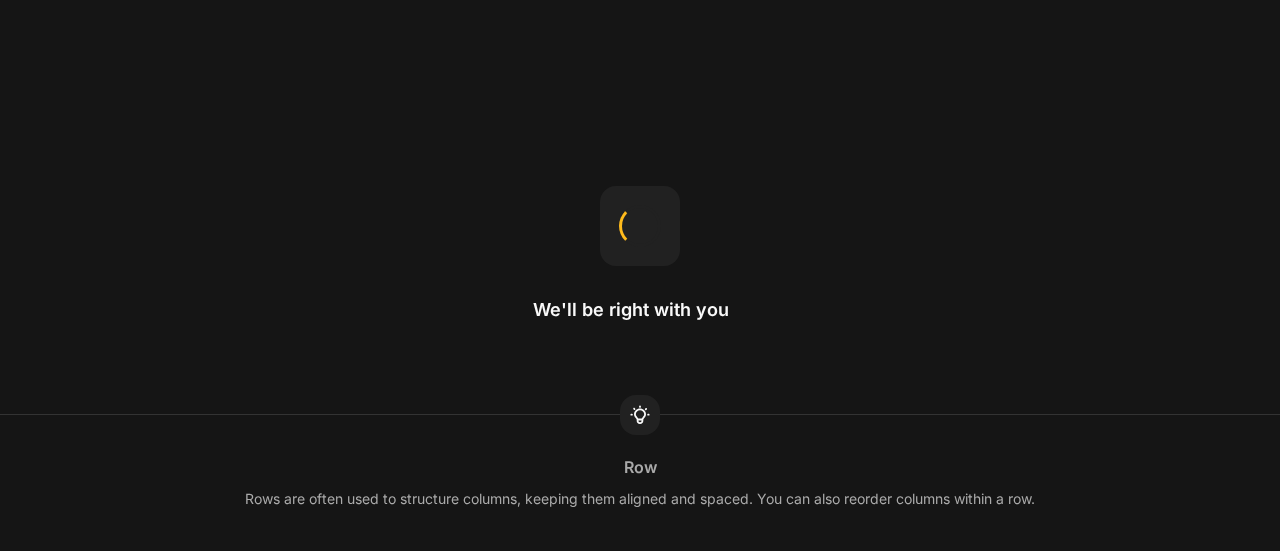 scroll, scrollTop: 0, scrollLeft: 0, axis: both 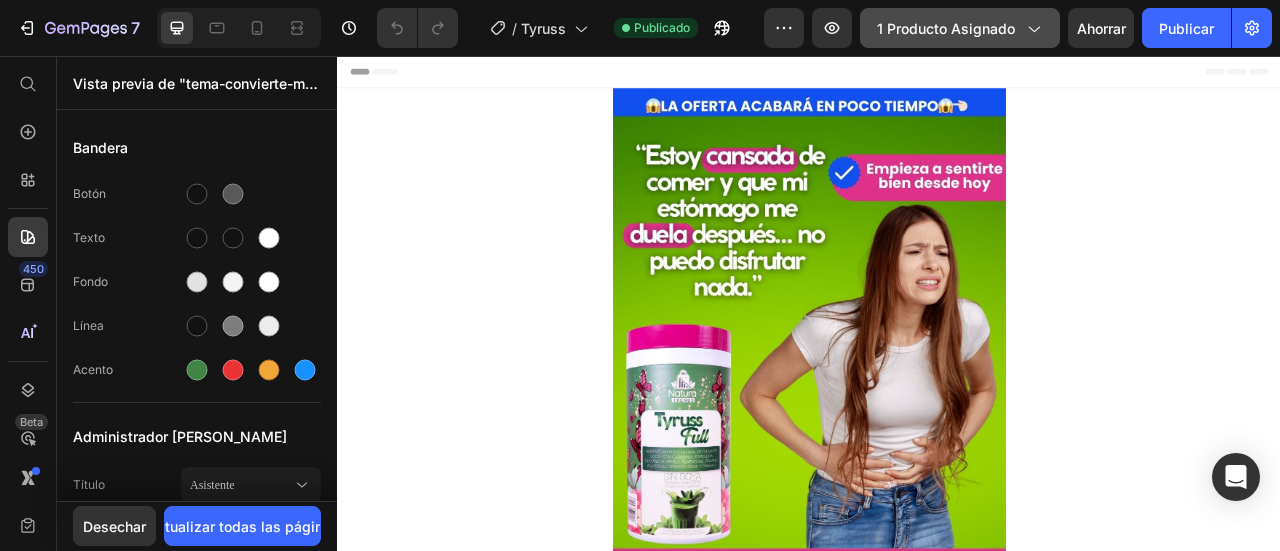 click 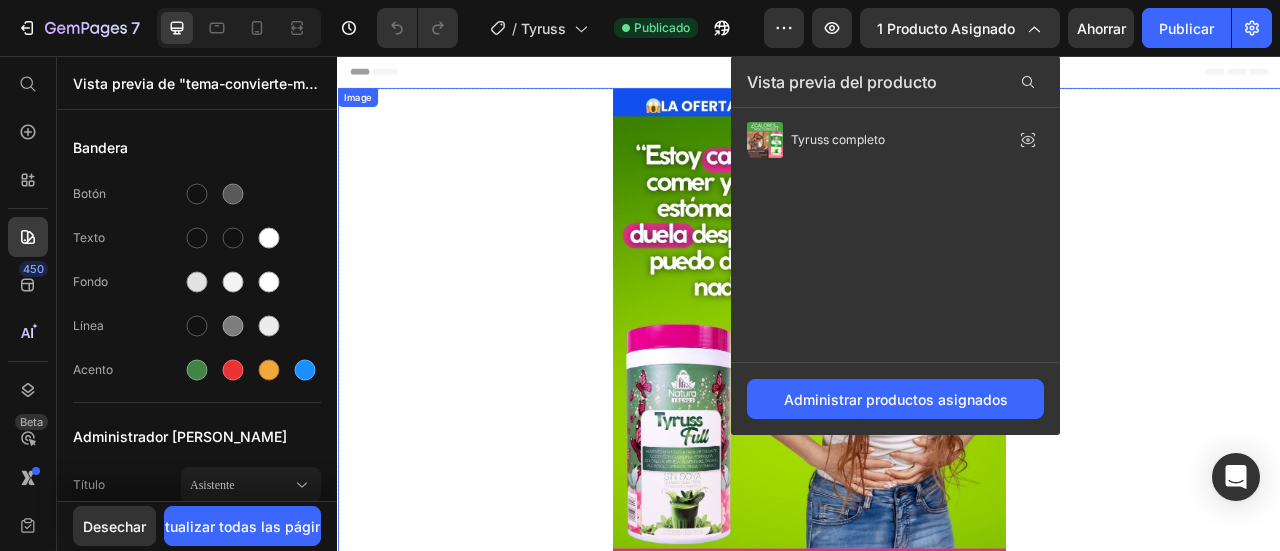 click at bounding box center [937, 539] 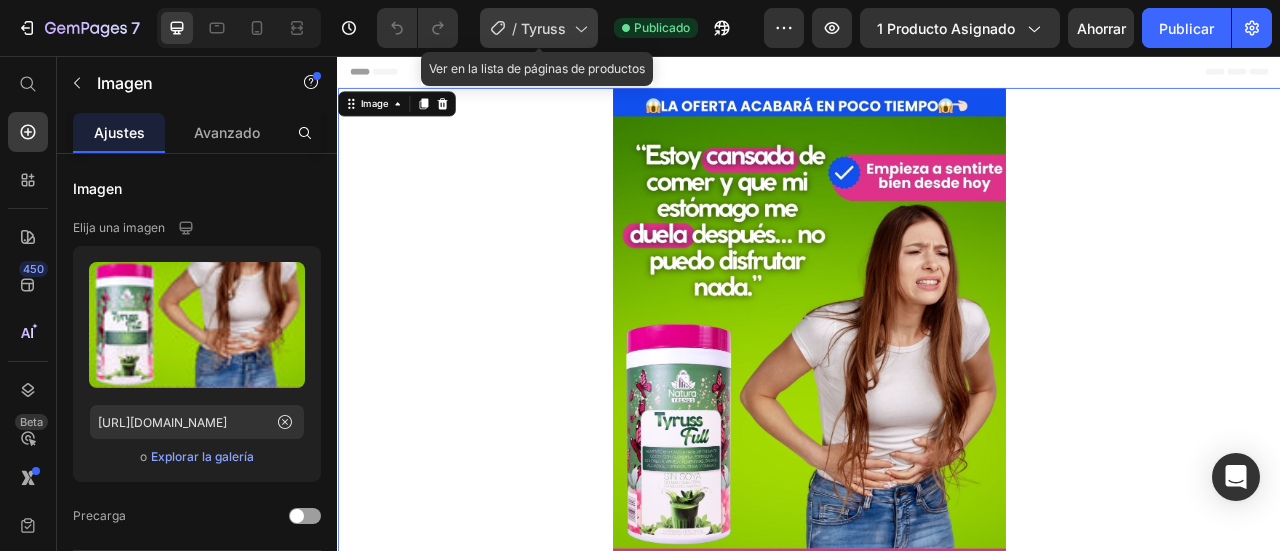 click 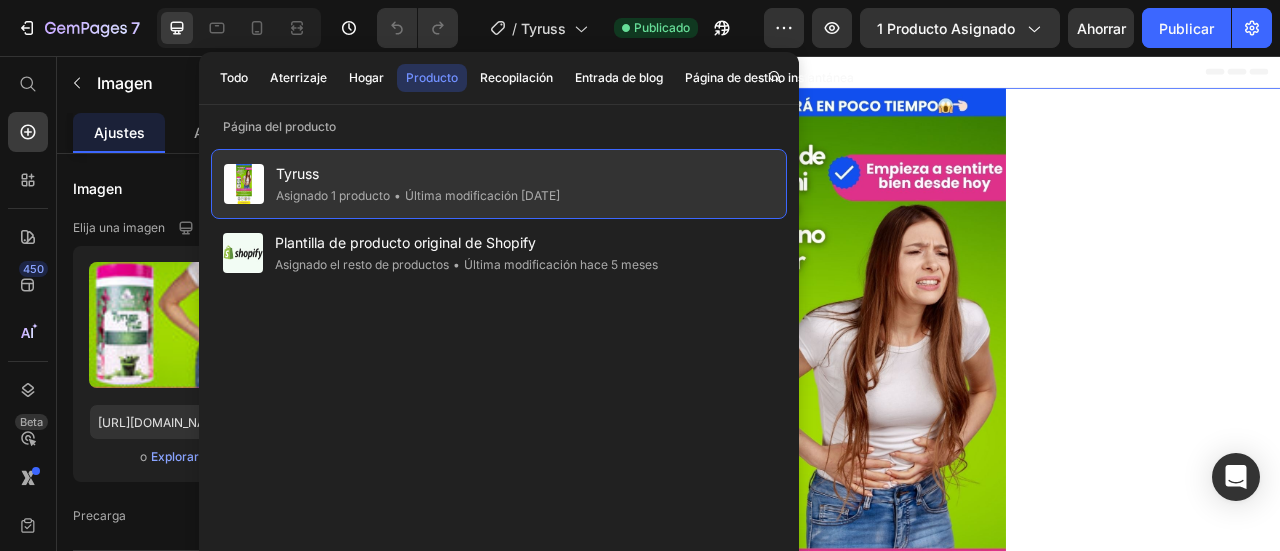 drag, startPoint x: 414, startPoint y: 177, endPoint x: 358, endPoint y: 176, distance: 56.008926 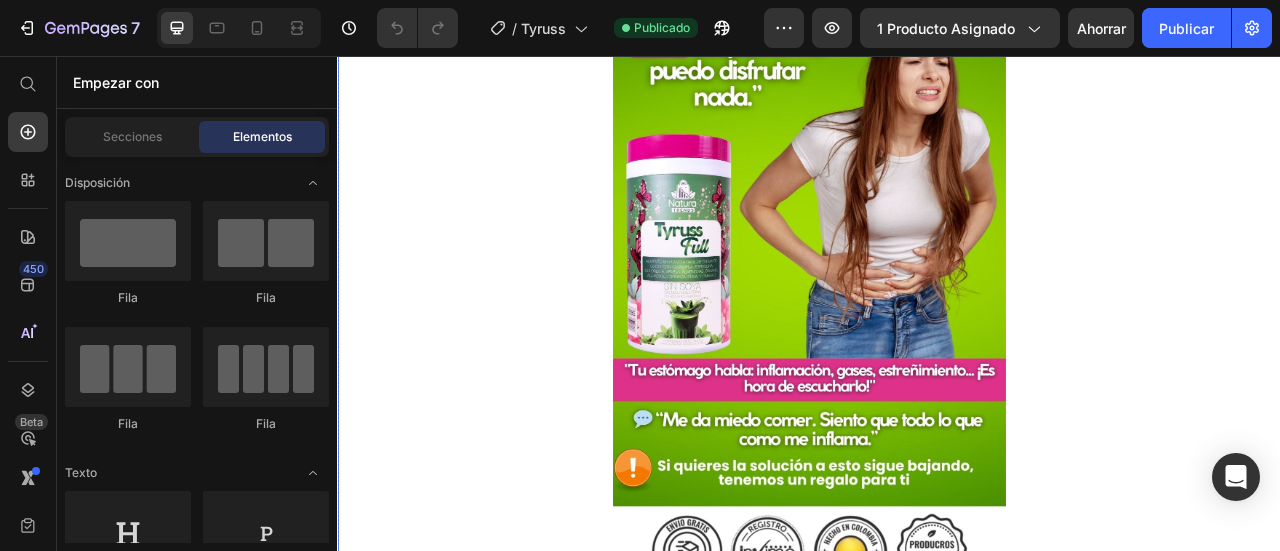 scroll, scrollTop: 0, scrollLeft: 0, axis: both 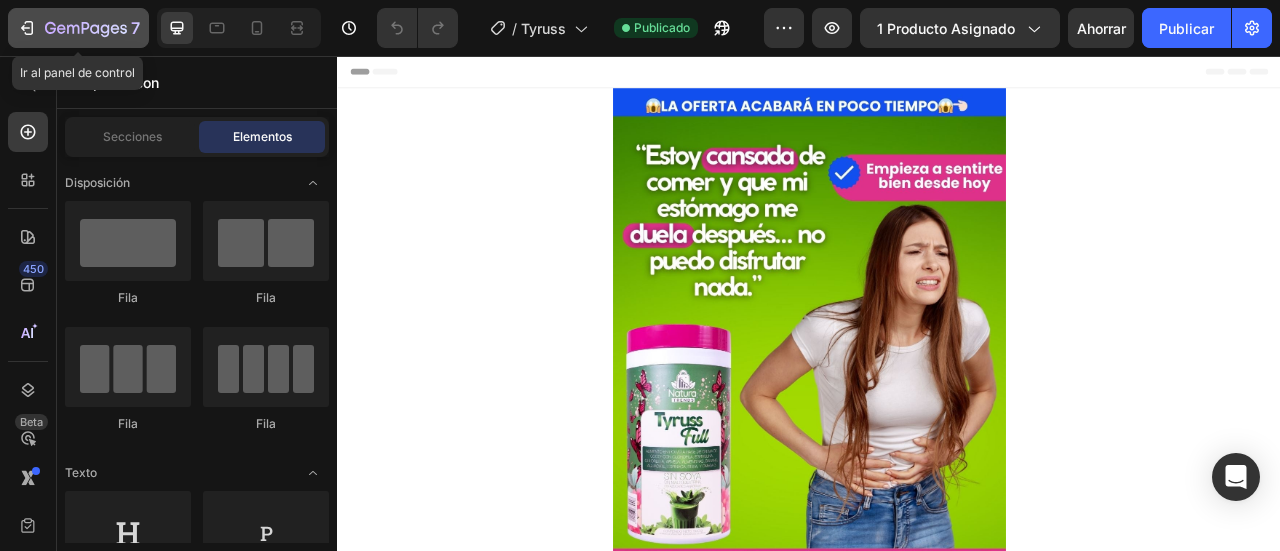 click 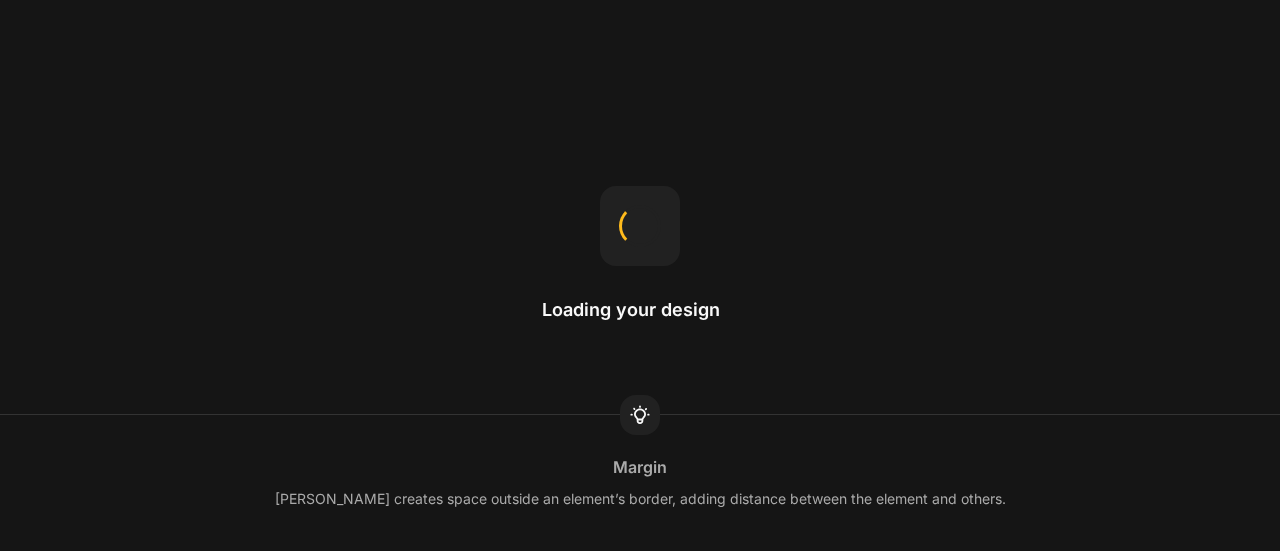 scroll, scrollTop: 0, scrollLeft: 0, axis: both 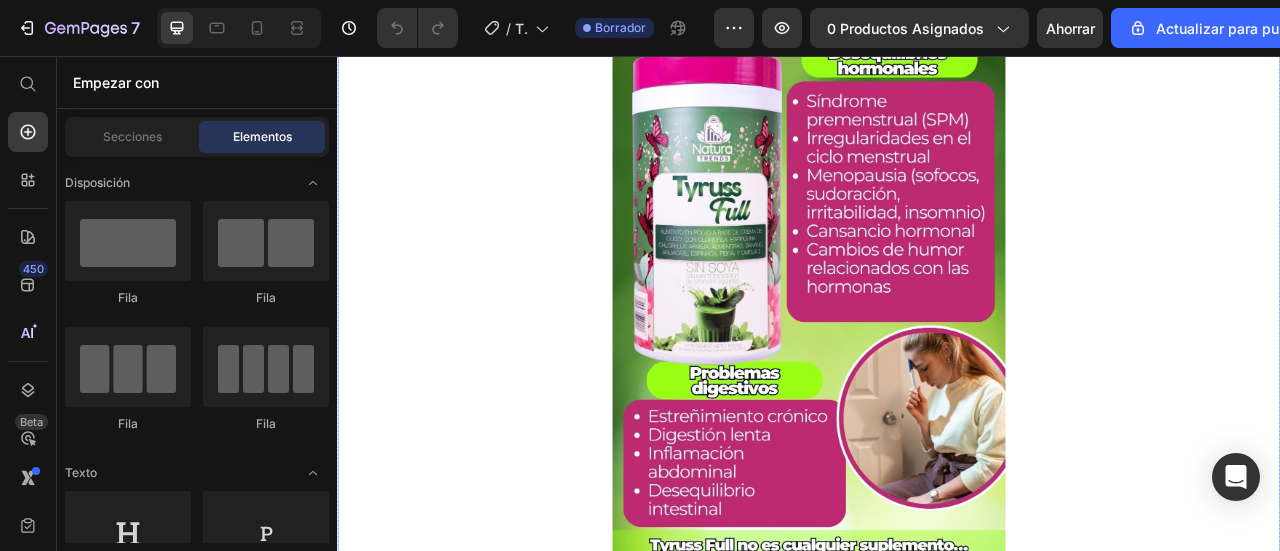click at bounding box center (937, 372) 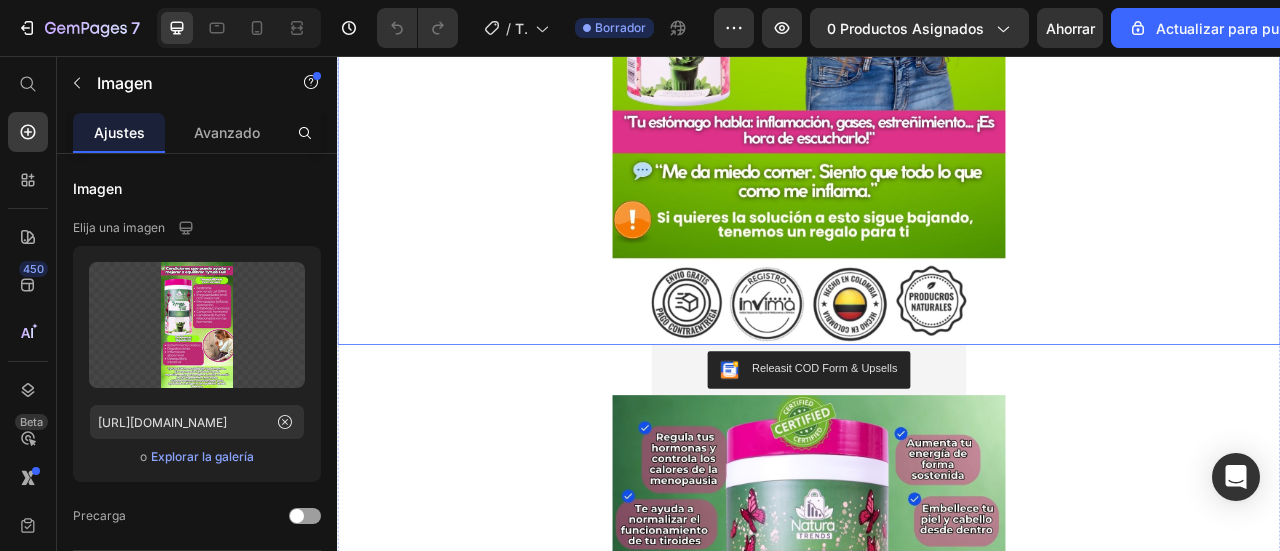 scroll, scrollTop: 600, scrollLeft: 0, axis: vertical 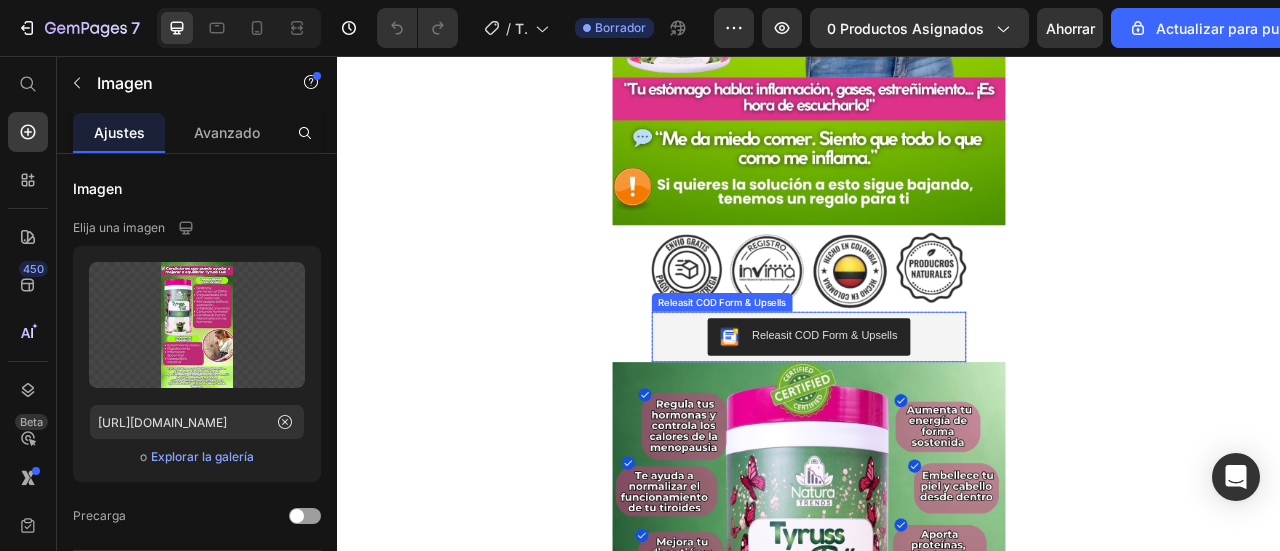 click on "Releasit COD Form & Upsells" at bounding box center (937, 413) 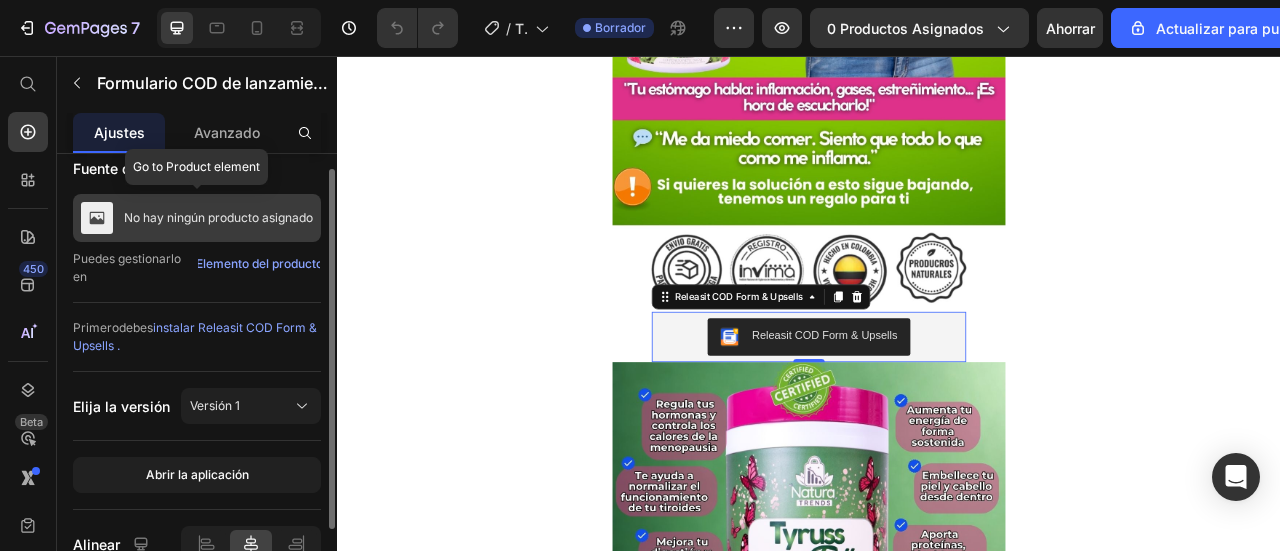 scroll, scrollTop: 0, scrollLeft: 0, axis: both 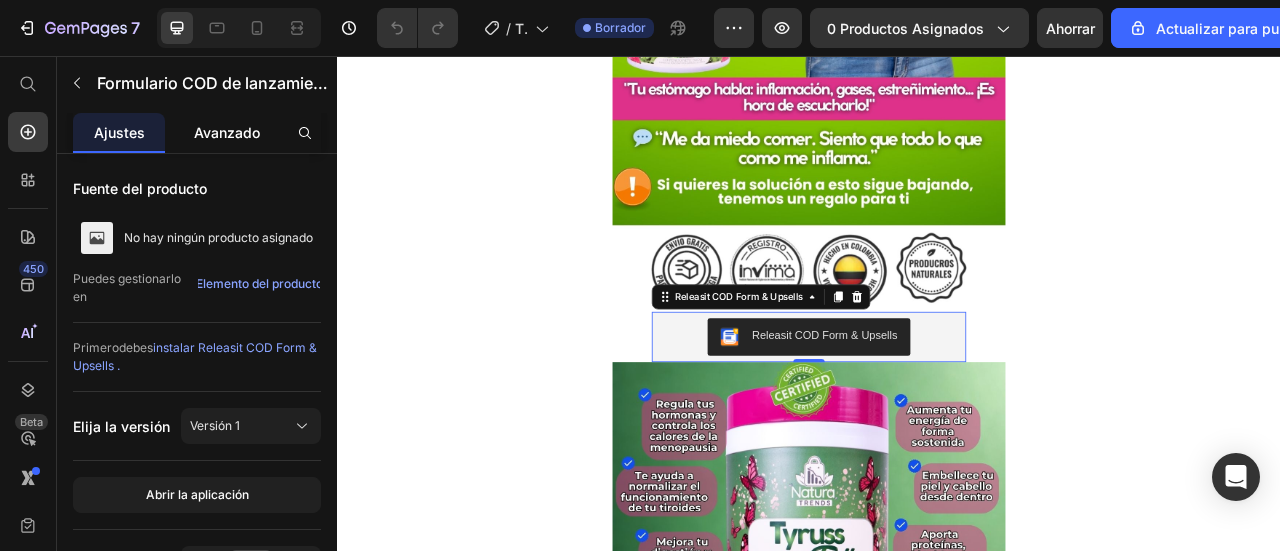 click on "Avanzado" at bounding box center [227, 132] 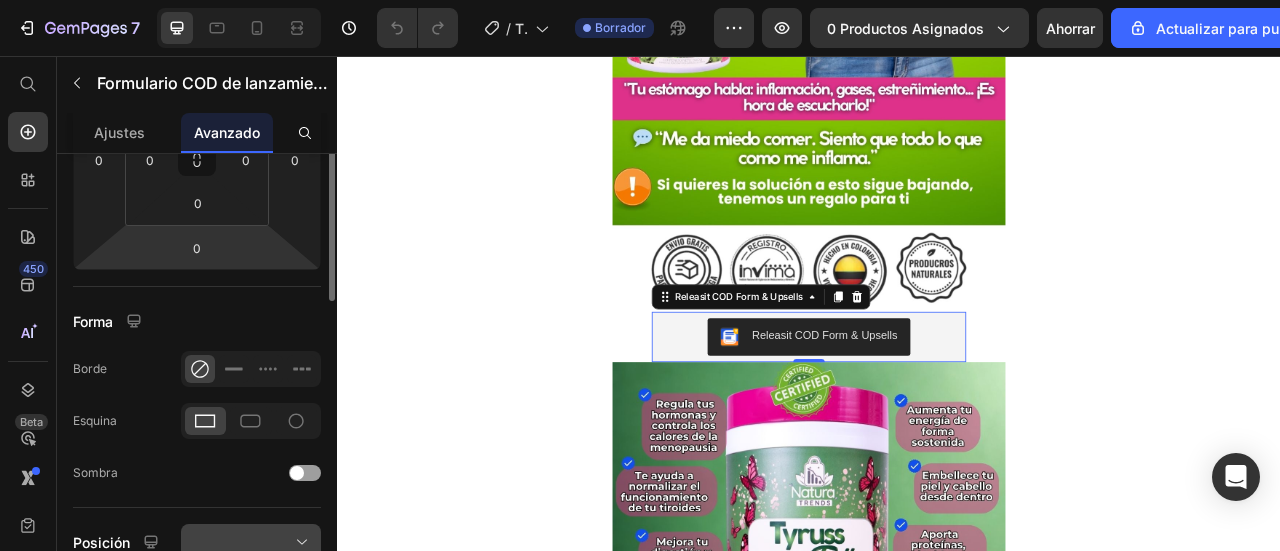 scroll, scrollTop: 65, scrollLeft: 0, axis: vertical 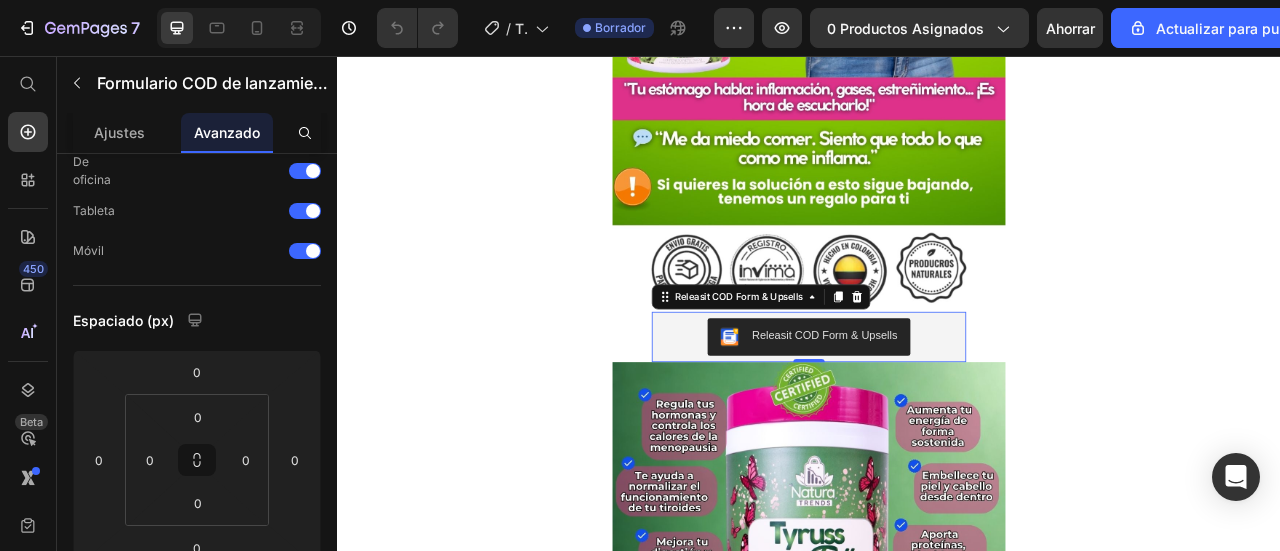 click on "Releasit COD Form & Upsells" at bounding box center [956, 411] 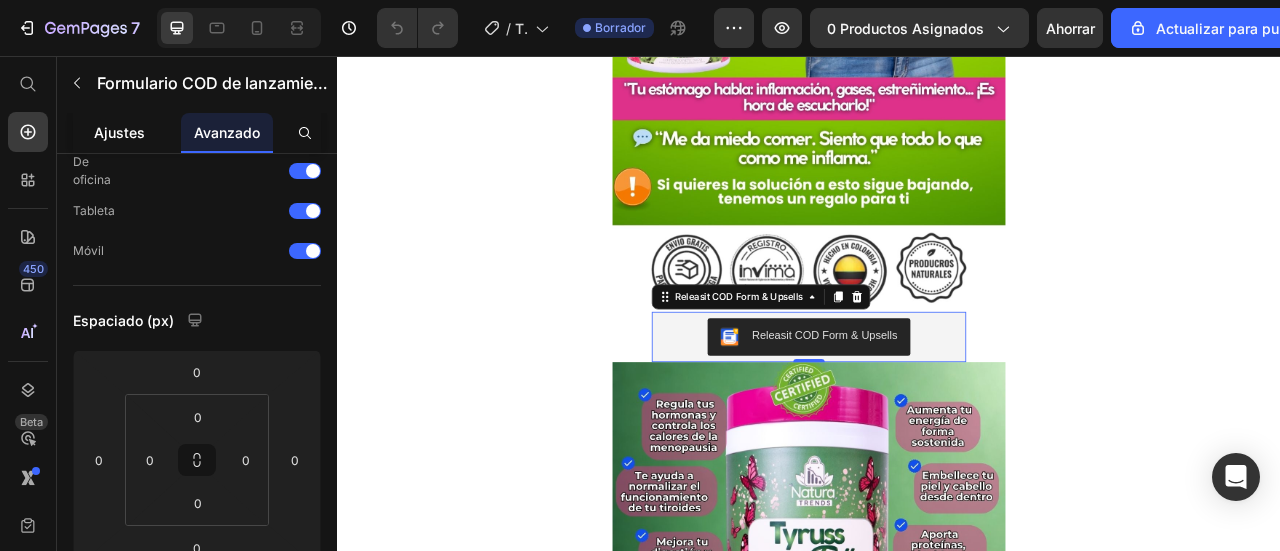 click on "Ajustes" at bounding box center [119, 132] 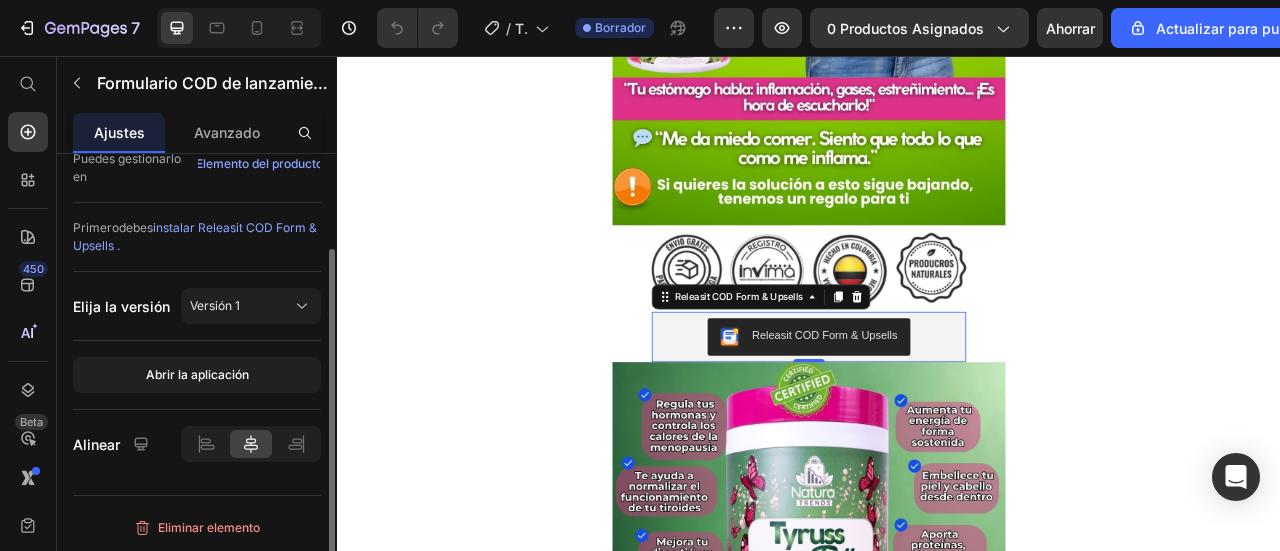 scroll, scrollTop: 20, scrollLeft: 0, axis: vertical 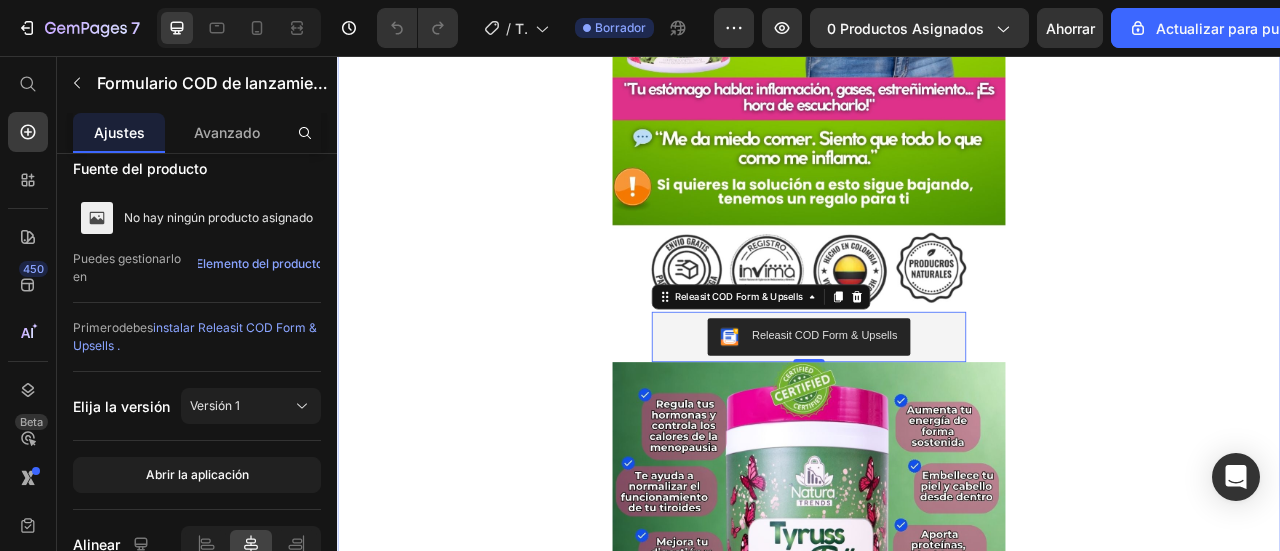 click on "Imagen Releasit COD Form & Upsells Releasit COD Form & Upsells   0 Product Imagen Imagen
Drop element here Releasit COD Form & Upsells Releasit COD Form & Upsells Product Imagen Imagen Imagen Imagen Imagen" at bounding box center [937, 3126] 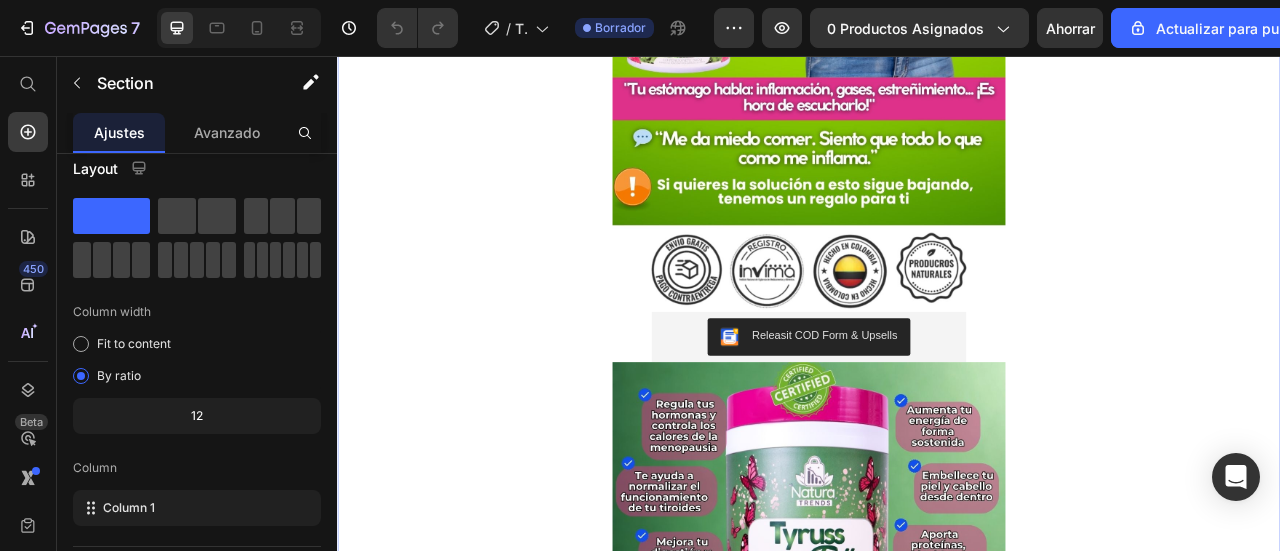 scroll, scrollTop: 0, scrollLeft: 0, axis: both 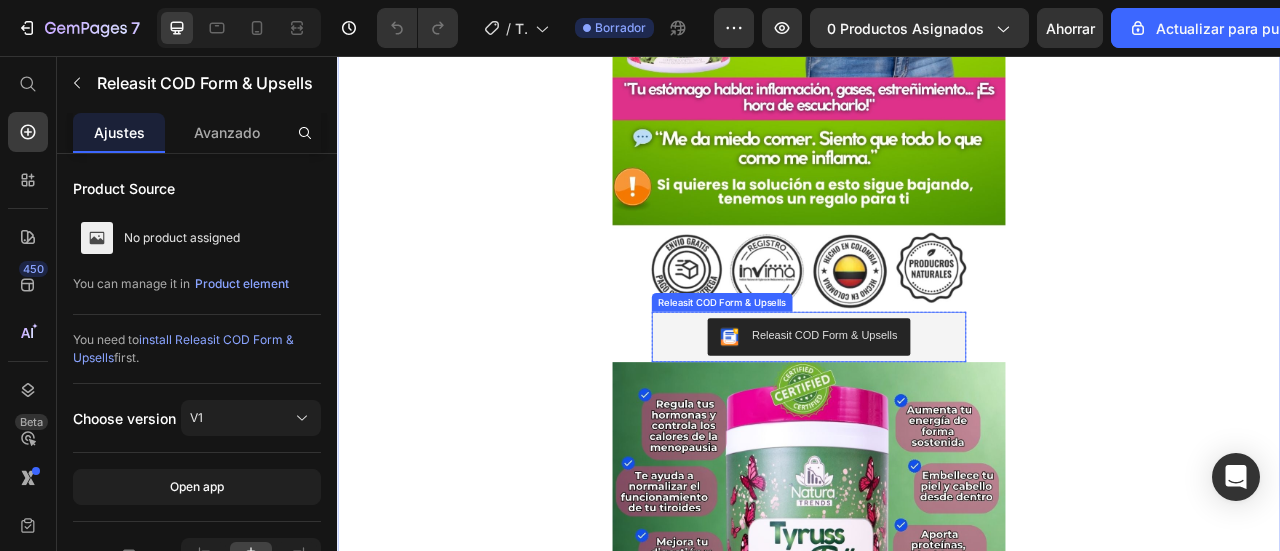 click on "Releasit COD Form & Upsells" at bounding box center (956, 411) 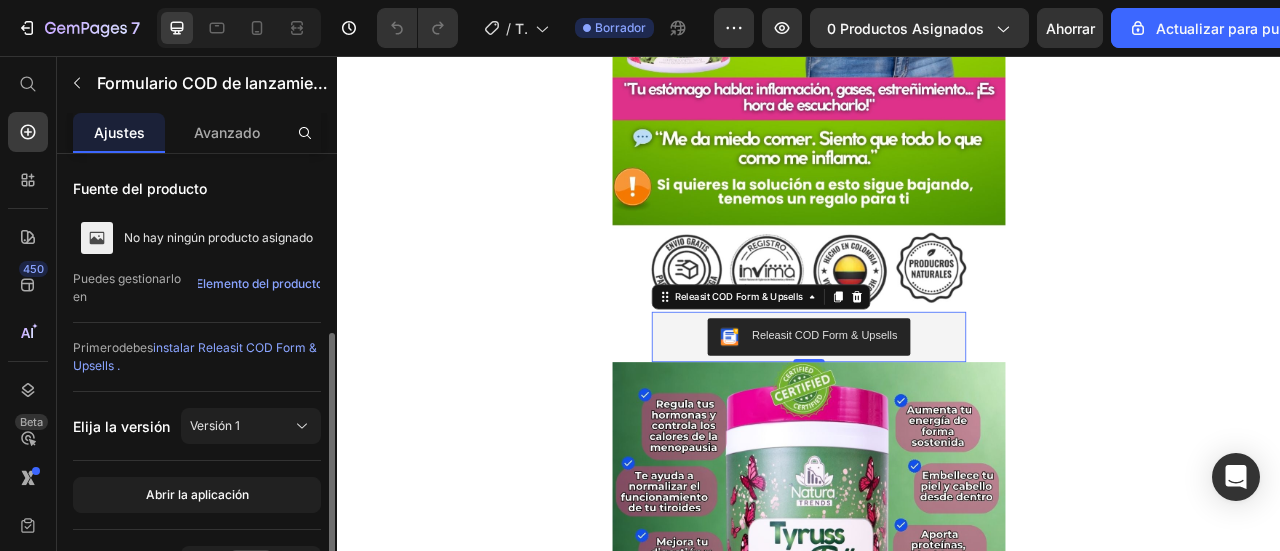 scroll, scrollTop: 100, scrollLeft: 0, axis: vertical 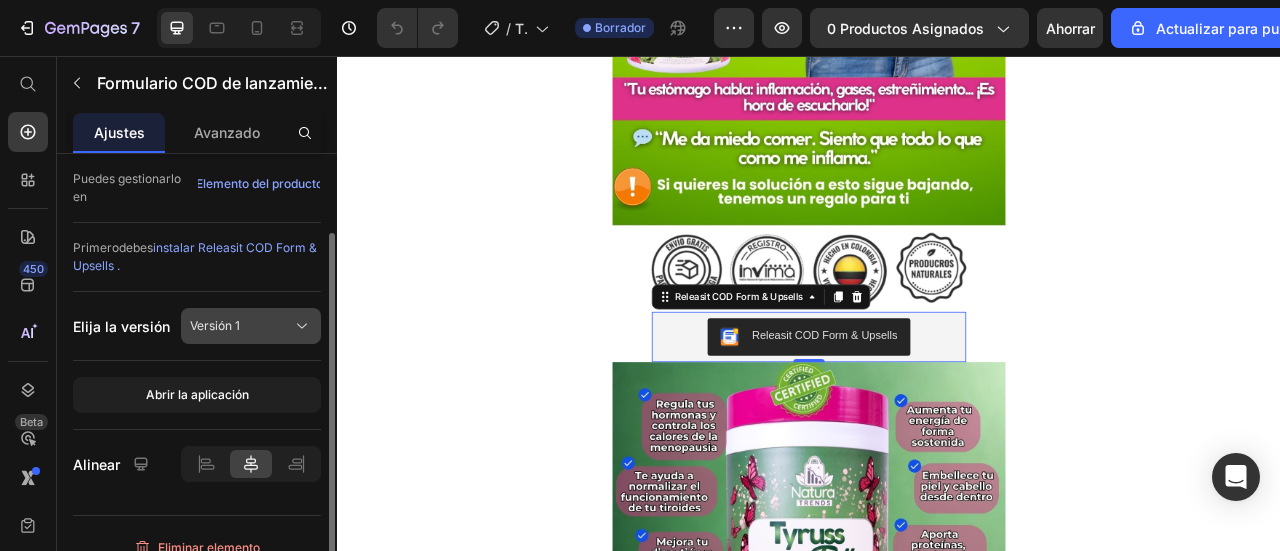 click 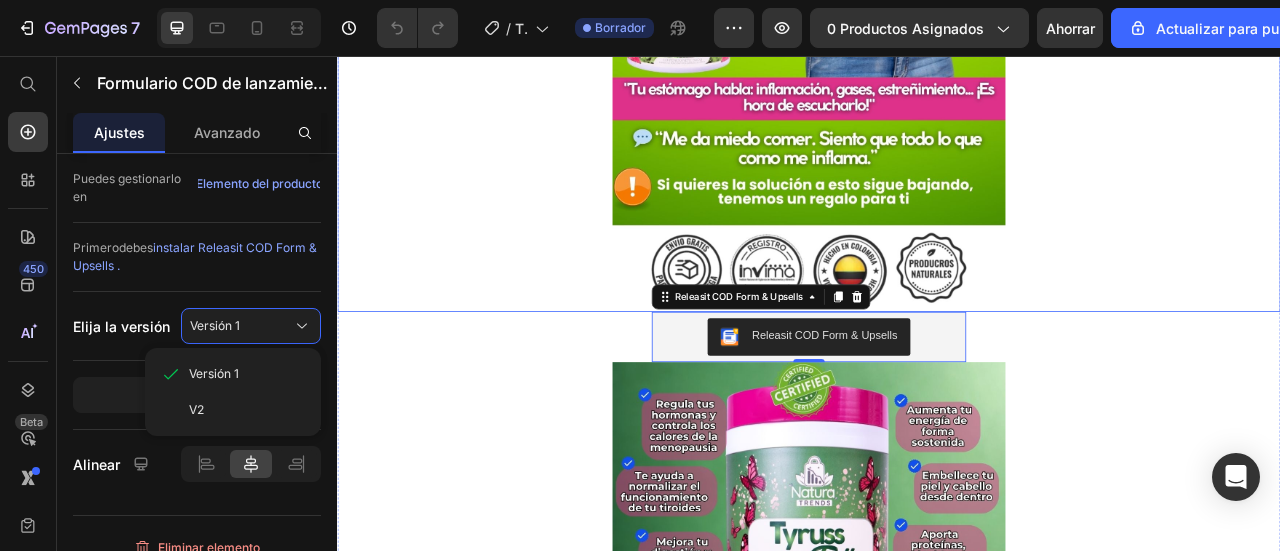 click at bounding box center [937, -61] 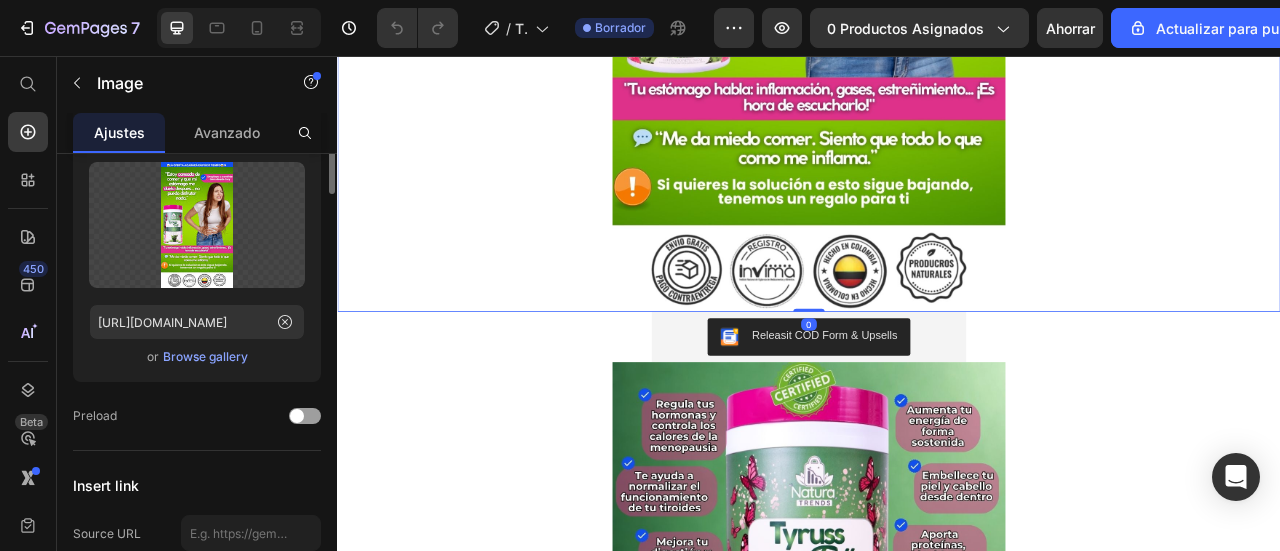 scroll, scrollTop: 0, scrollLeft: 0, axis: both 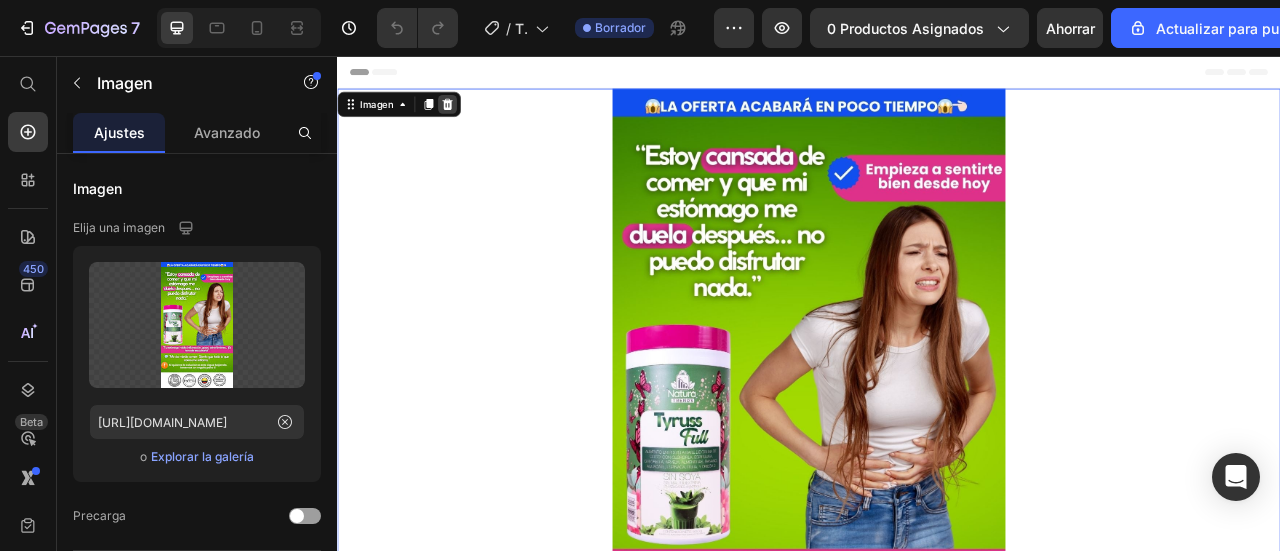 click 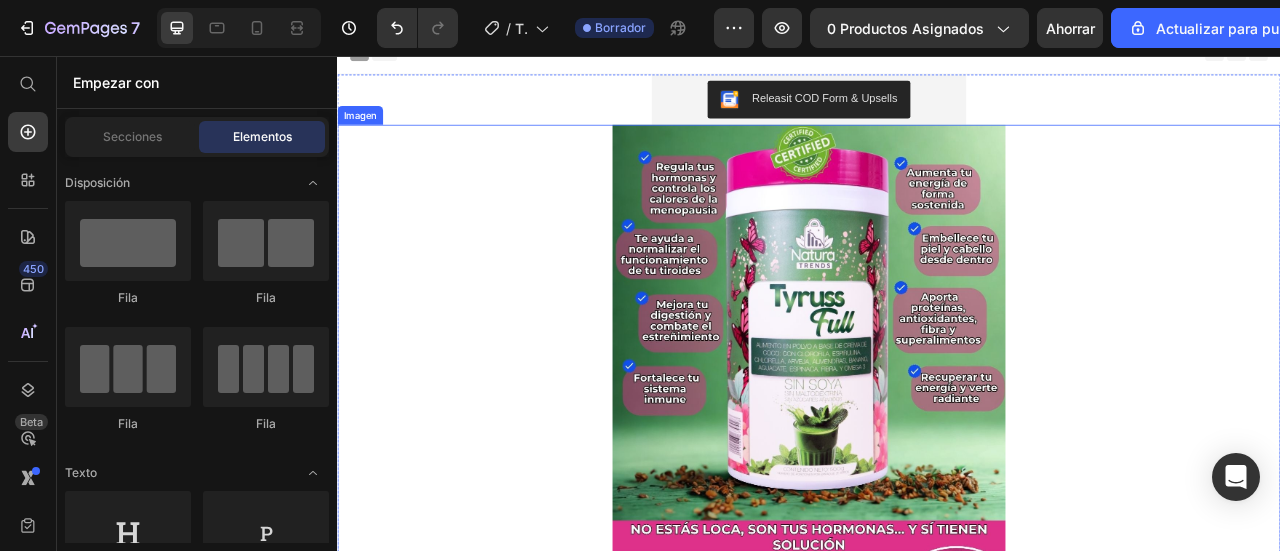 scroll, scrollTop: 0, scrollLeft: 0, axis: both 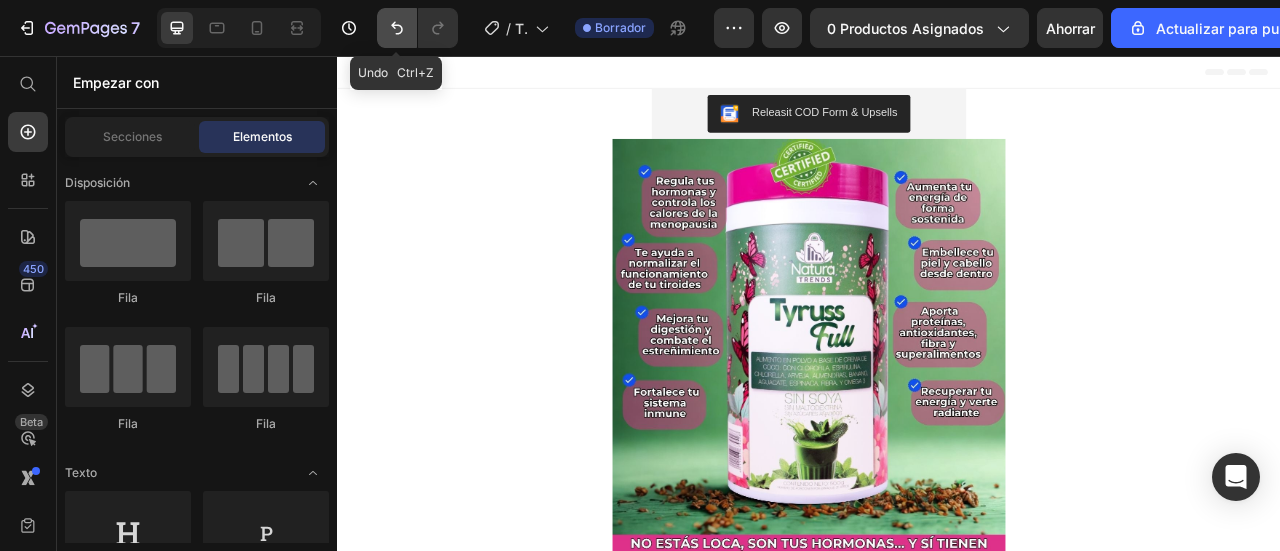 click 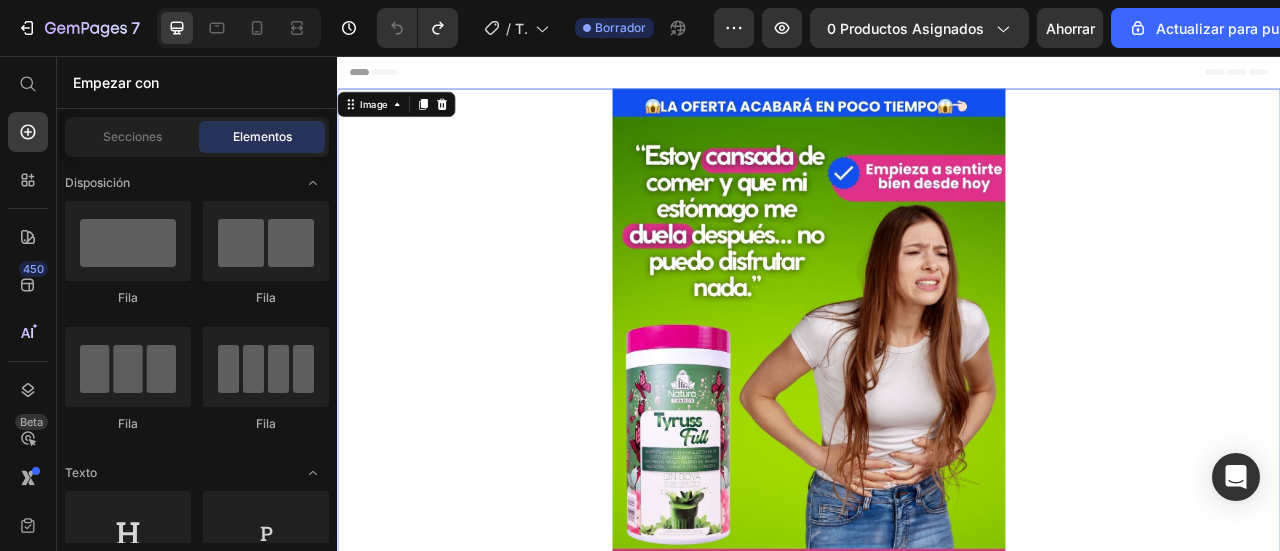click at bounding box center (937, 539) 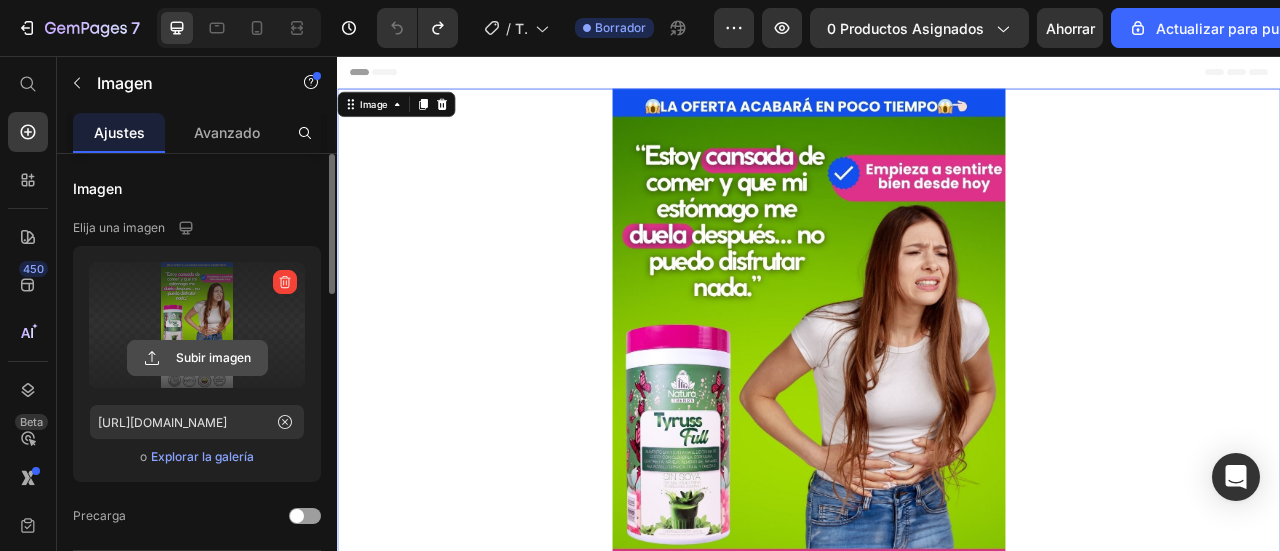 click 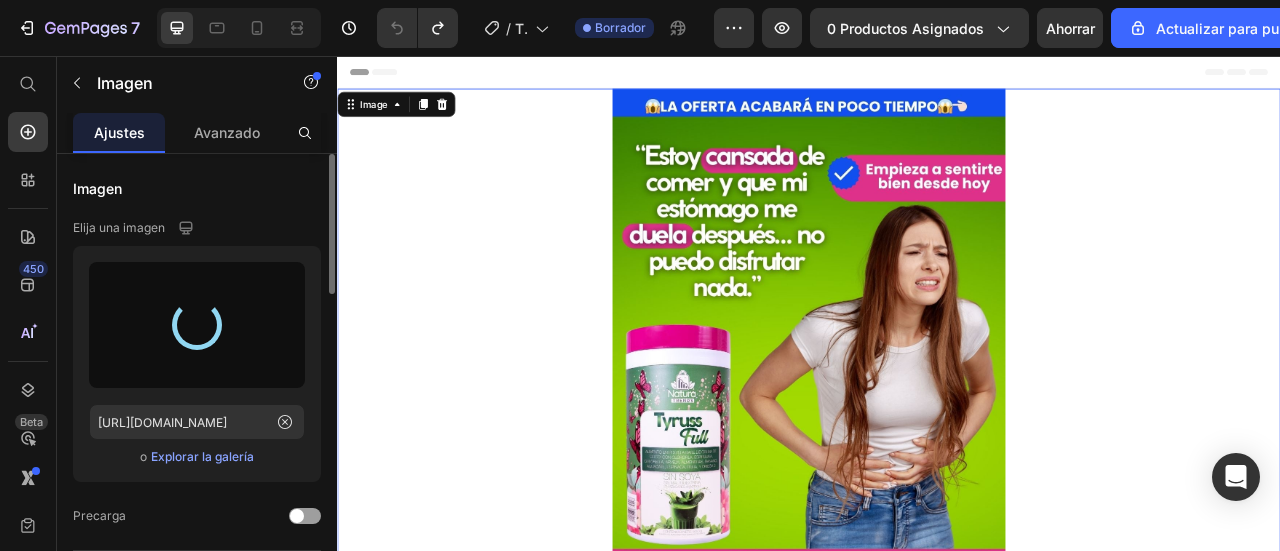 type on "https://cdn.shopify.com/s/files/1/0620/6681/9114/files/gempages_525760778259662047-9a3605cf-dd65-4480-95f3-1c8574f5243d.webp" 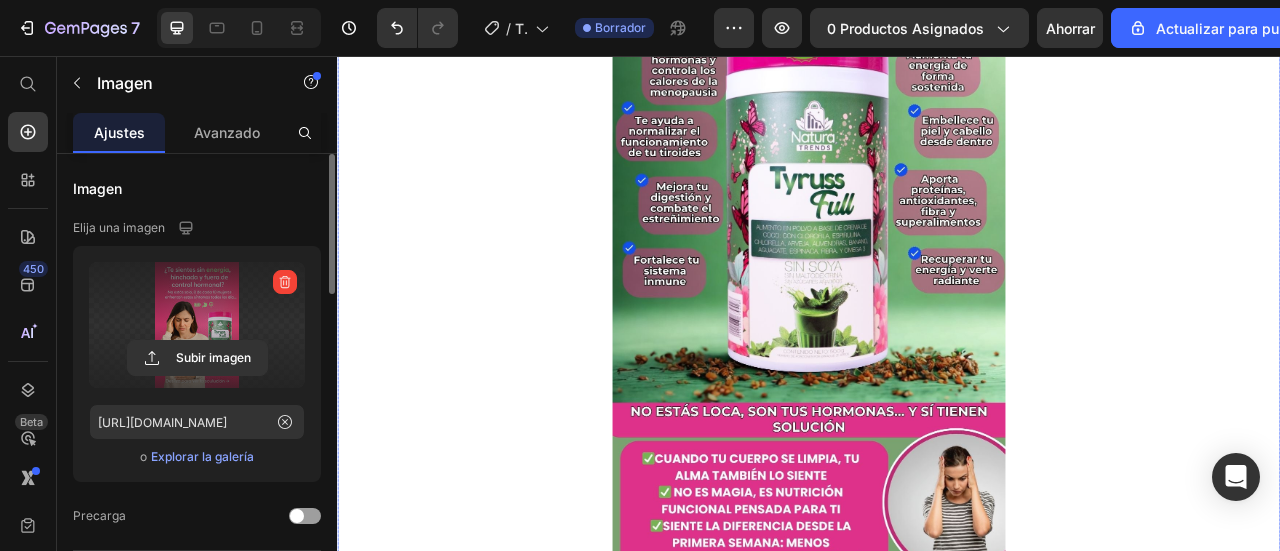 scroll, scrollTop: 900, scrollLeft: 0, axis: vertical 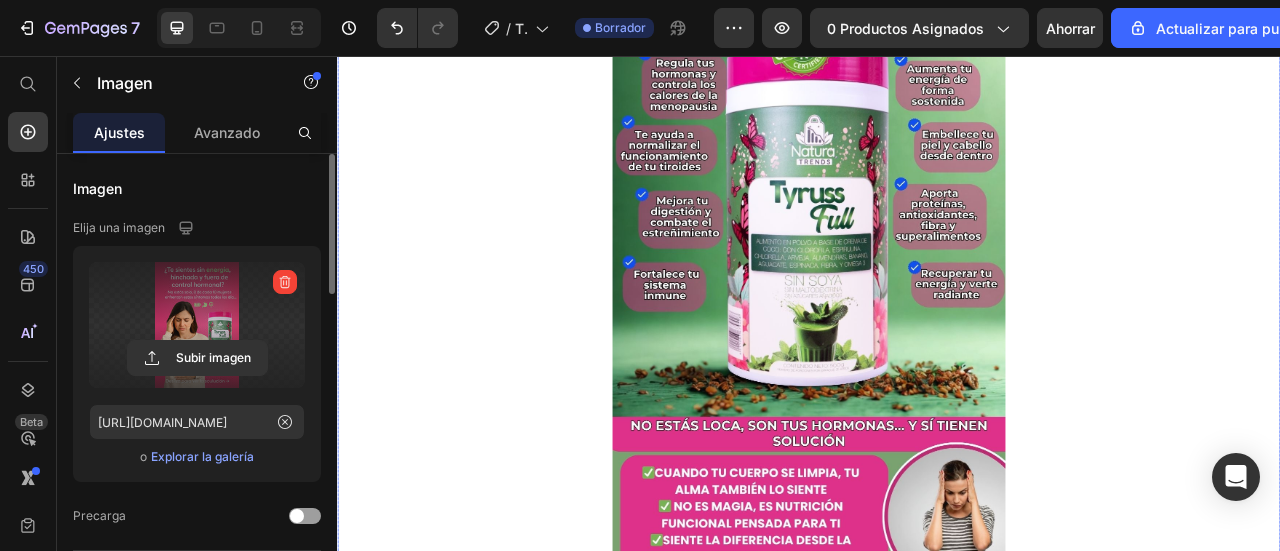 click at bounding box center [937, 453] 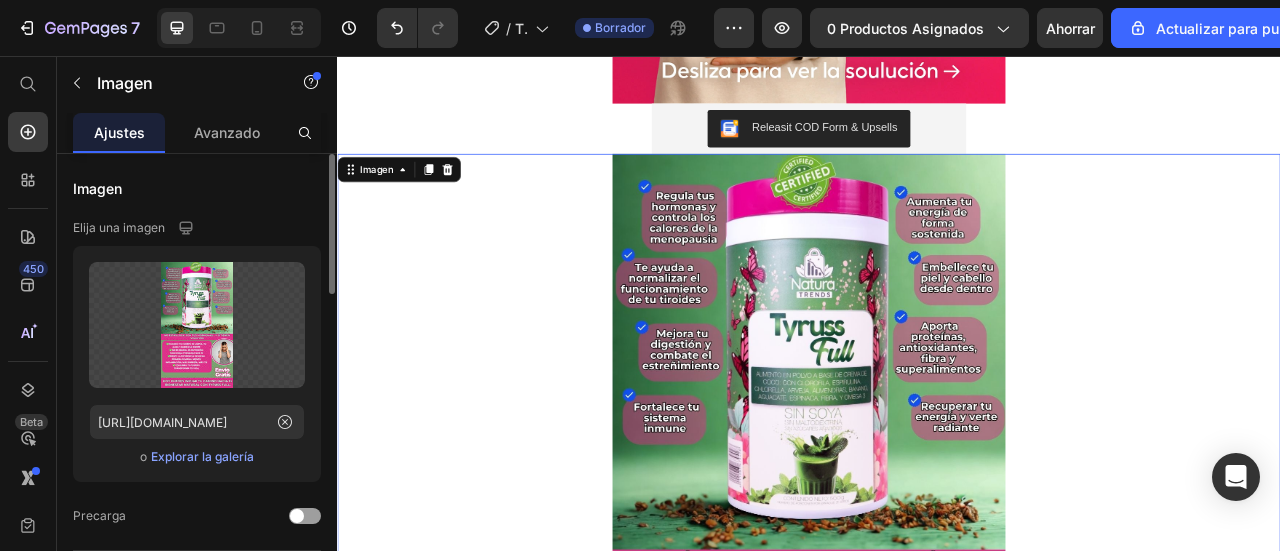 scroll, scrollTop: 700, scrollLeft: 0, axis: vertical 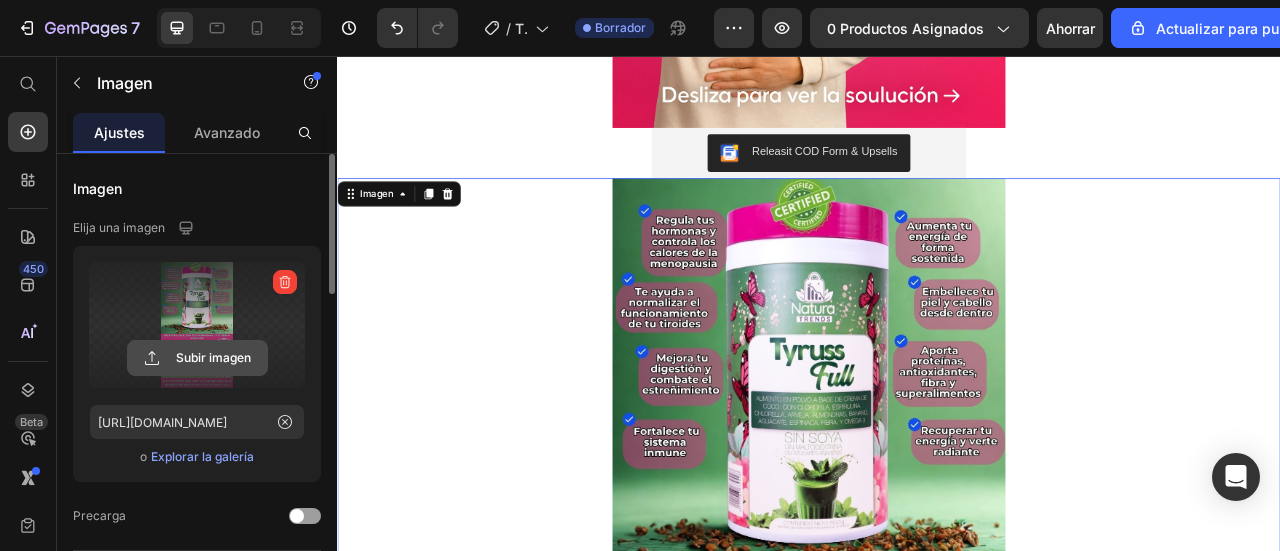 click 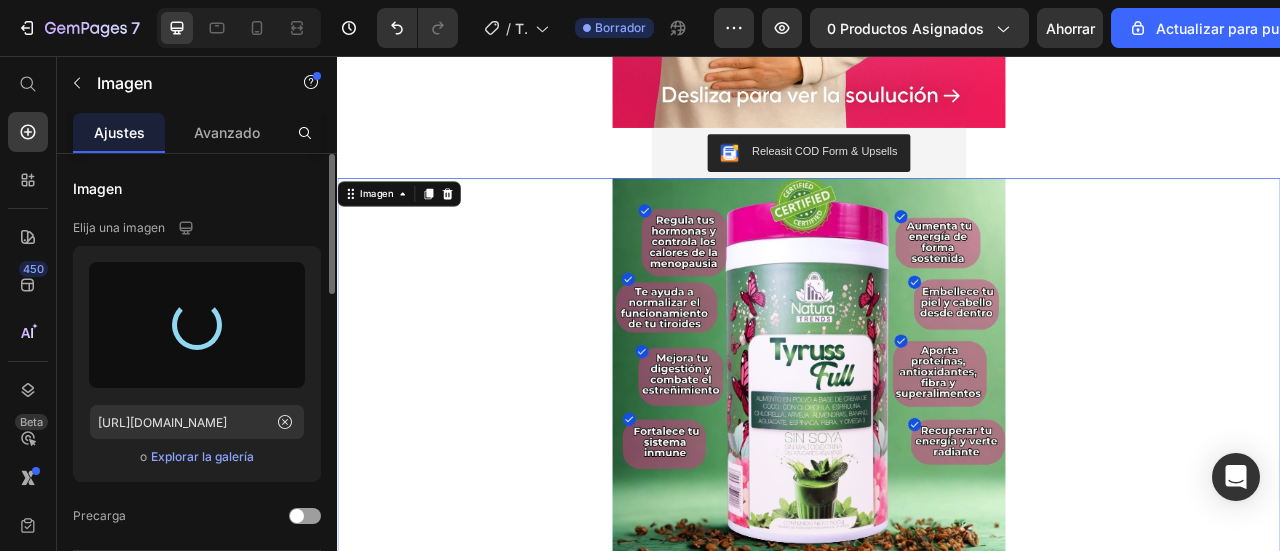 type on "https://cdn.shopify.com/s/files/1/0620/6681/9114/files/gempages_525760778259662047-e2459d99-1861-45ed-ab8e-8ca4947ac498.webp" 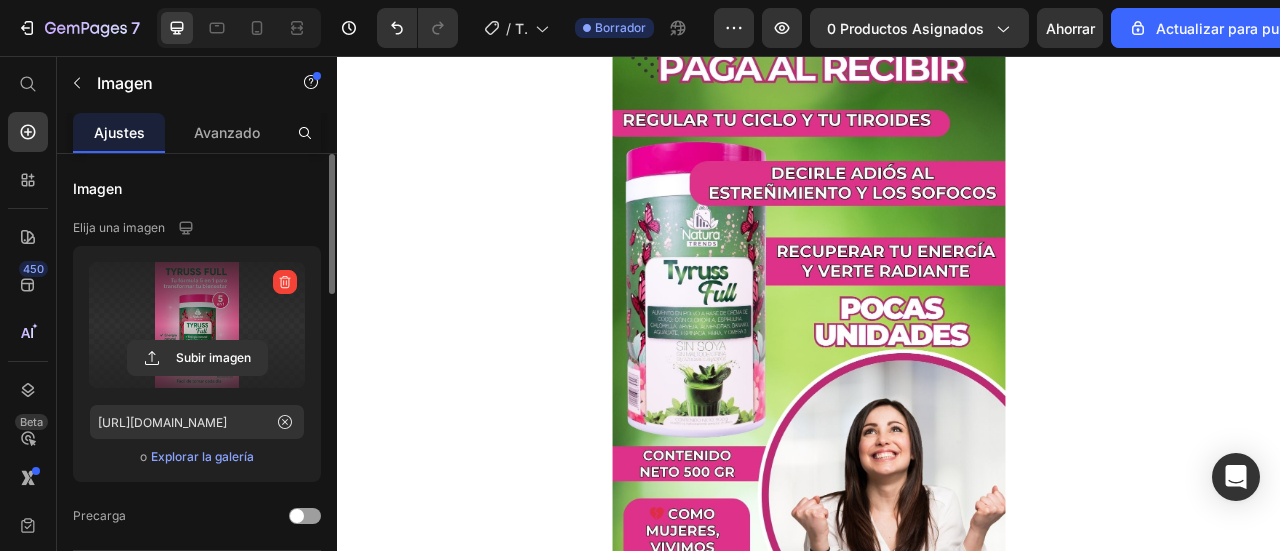 scroll, scrollTop: 1700, scrollLeft: 0, axis: vertical 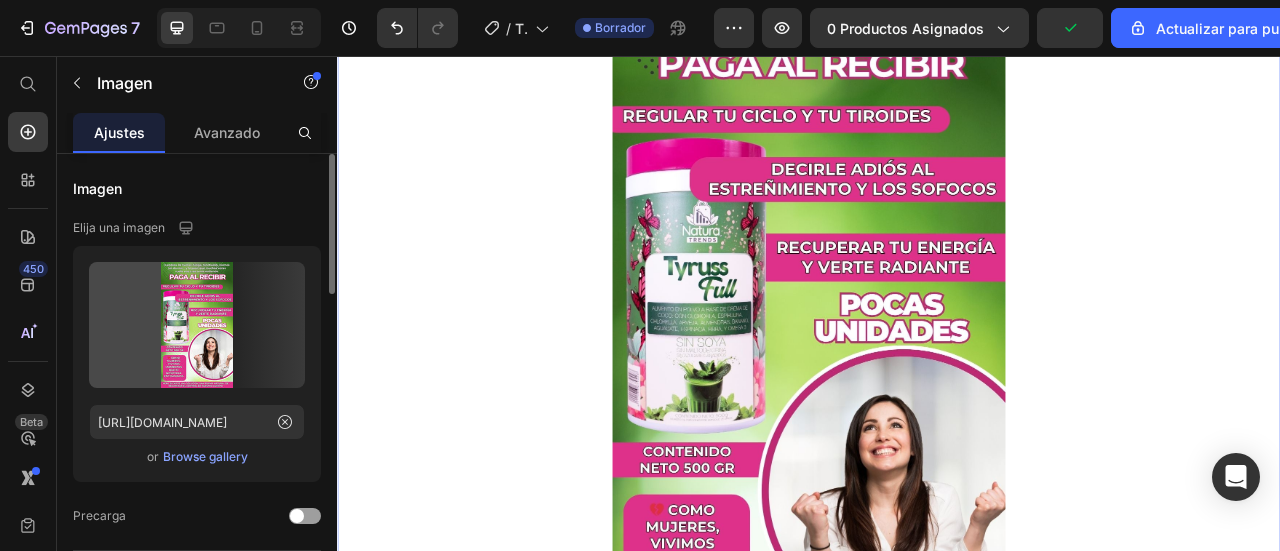 click at bounding box center [937, 403] 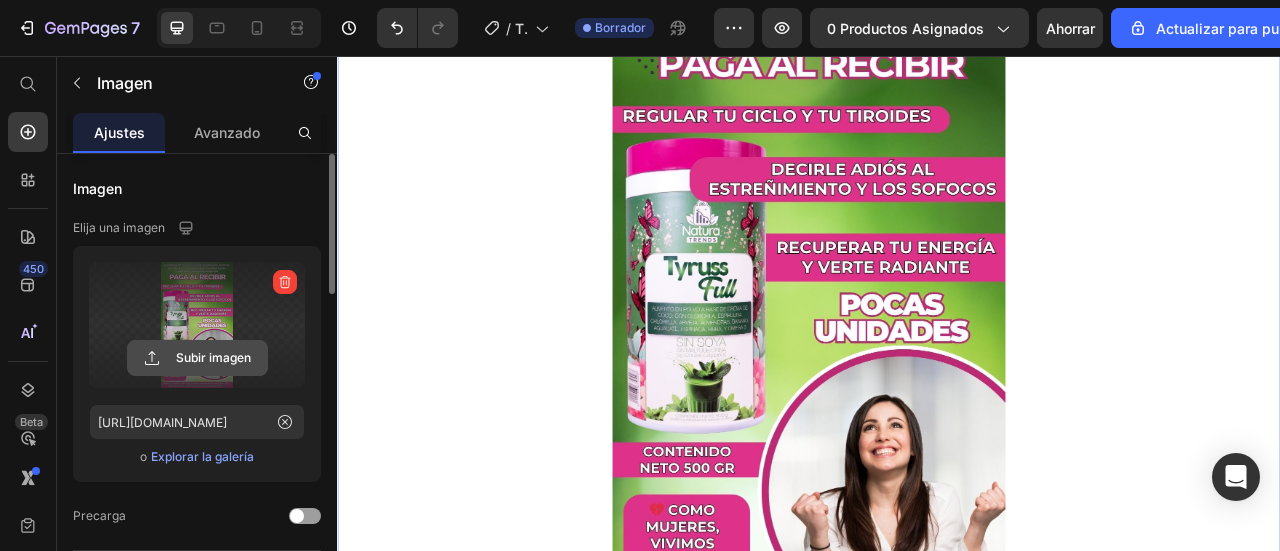 click 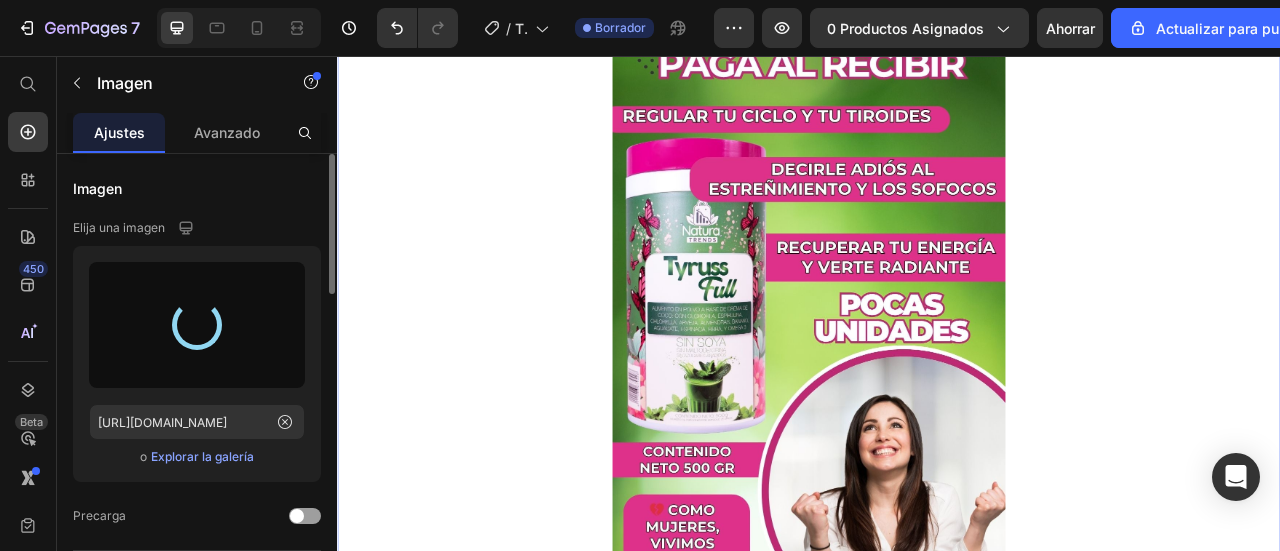 type on "https://cdn.shopify.com/s/files/1/0620/6681/9114/files/gempages_525760778259662047-4b2190ad-30a0-4021-8974-161ea6985676.webp" 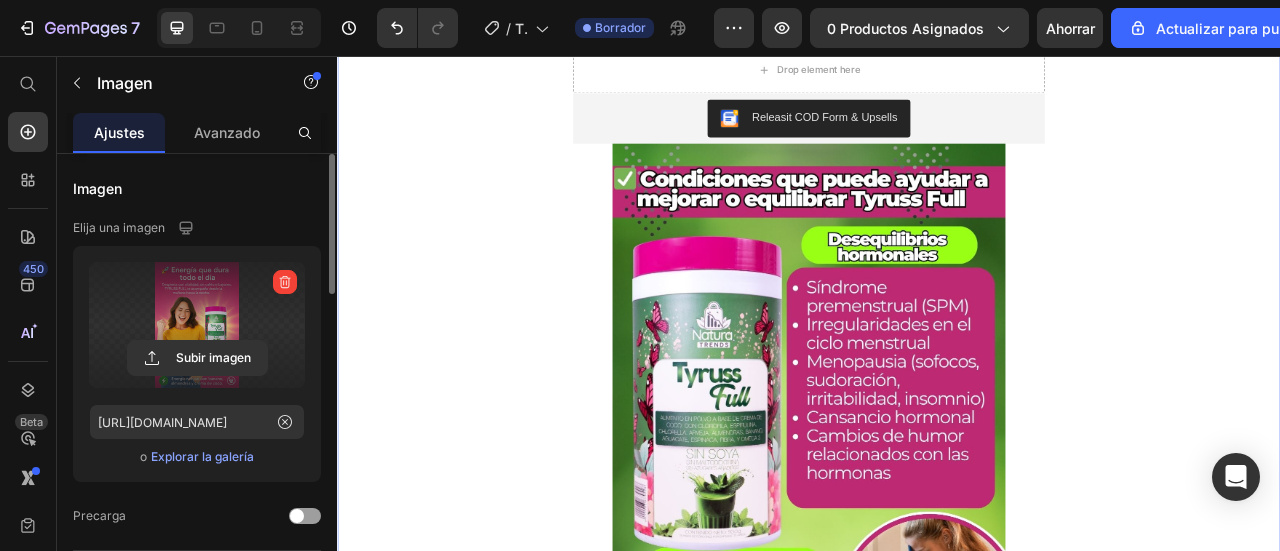 scroll, scrollTop: 2400, scrollLeft: 0, axis: vertical 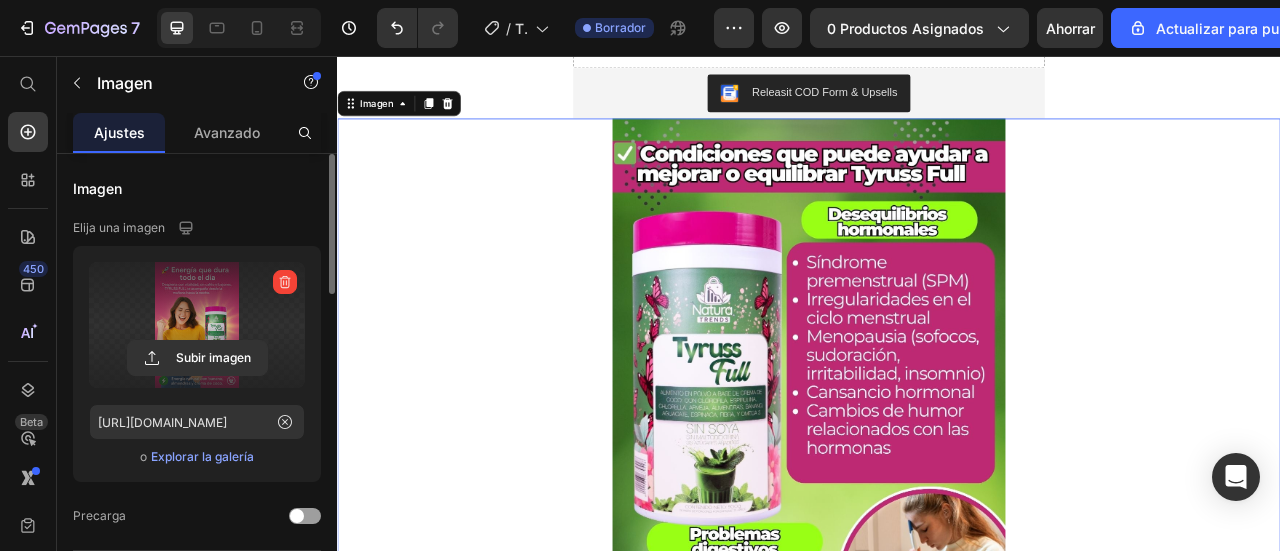 click at bounding box center (937, 577) 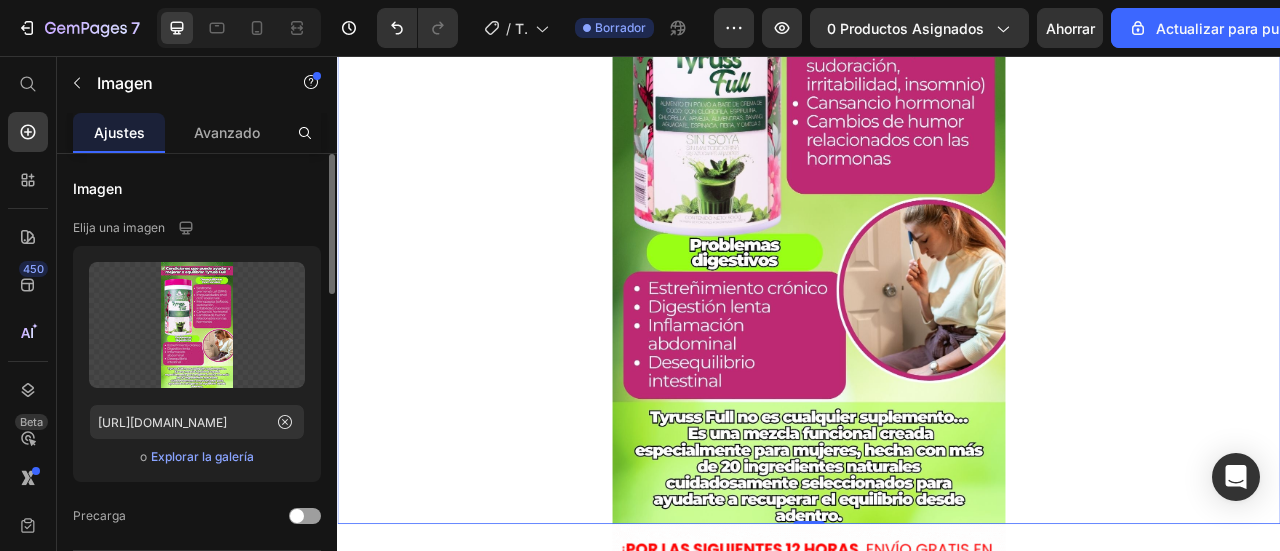 scroll, scrollTop: 2800, scrollLeft: 0, axis: vertical 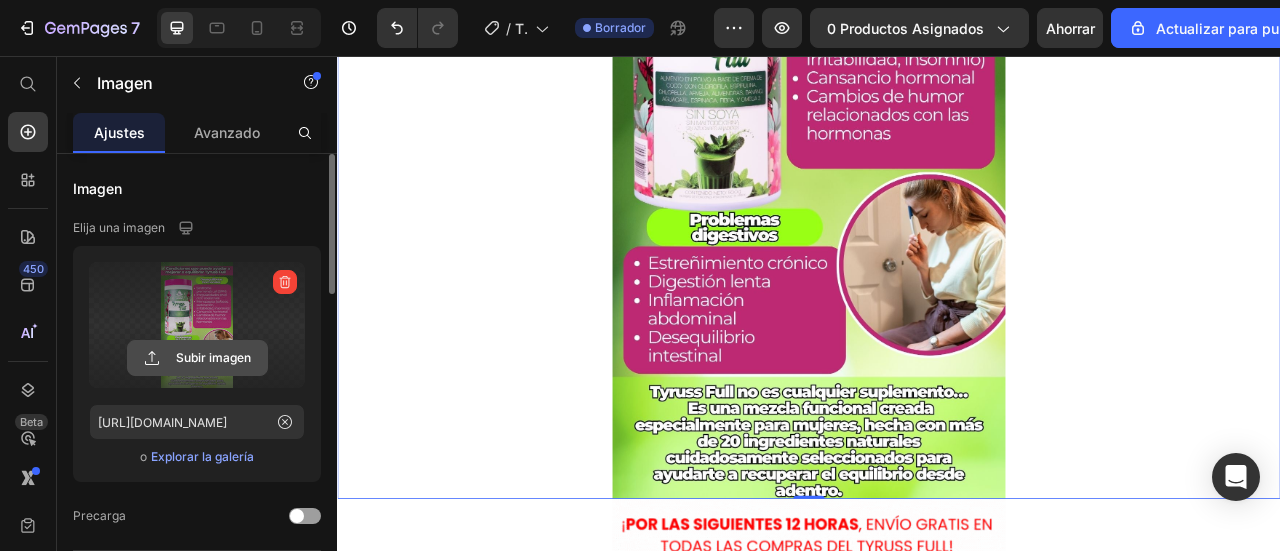 click 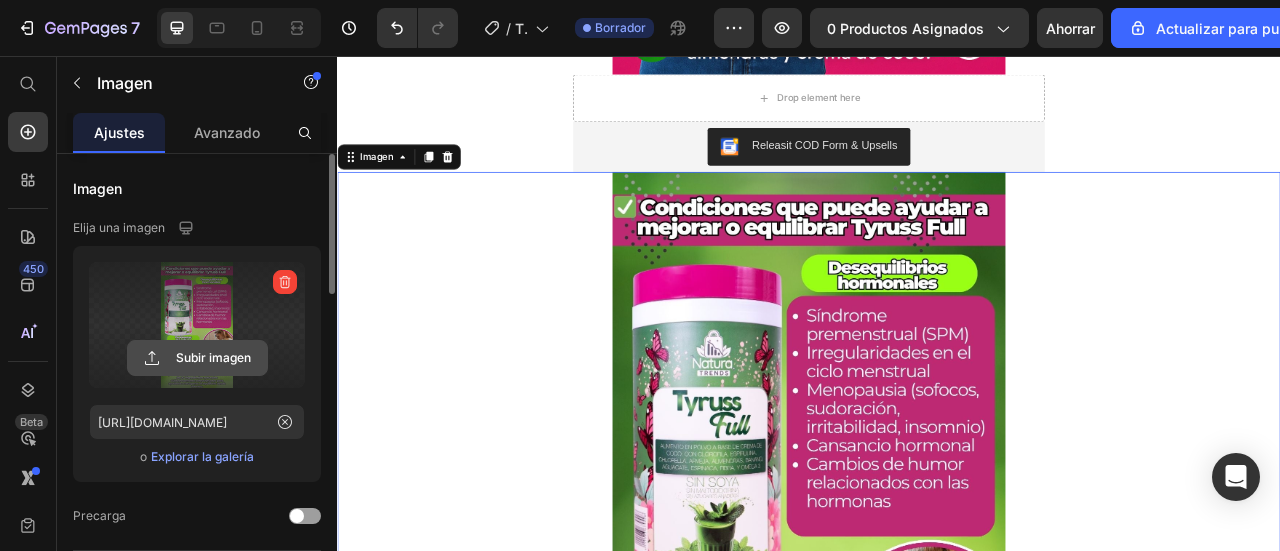 scroll, scrollTop: 2400, scrollLeft: 0, axis: vertical 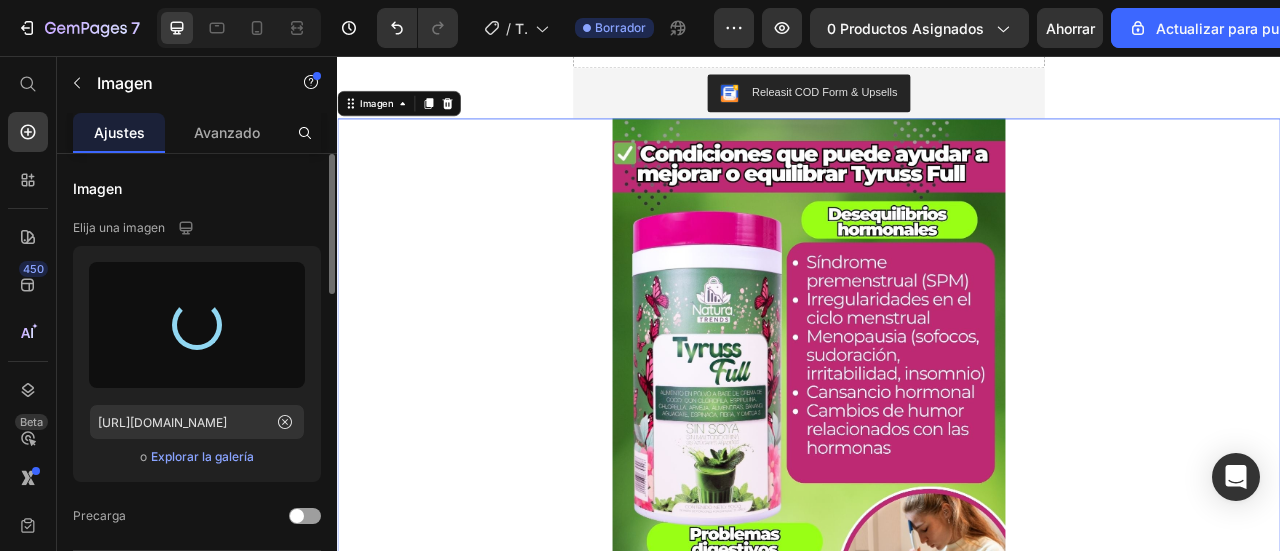 type on "https://cdn.shopify.com/s/files/1/0620/6681/9114/files/gempages_525760778259662047-a4b77f62-104e-4527-b2e6-f64fa9ccdf98.webp" 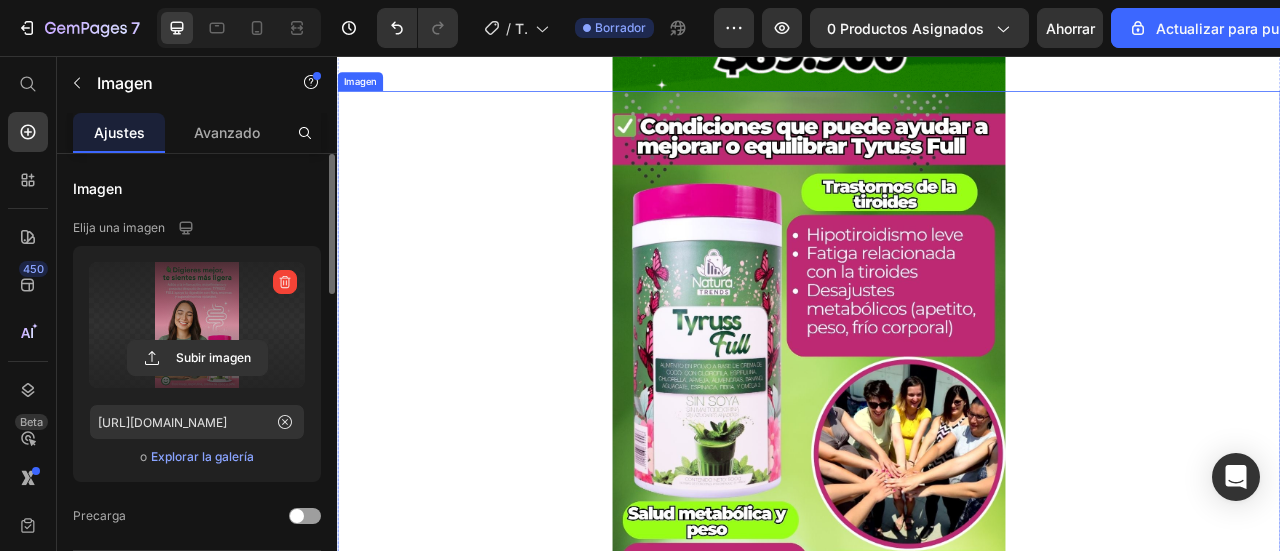 scroll, scrollTop: 4100, scrollLeft: 0, axis: vertical 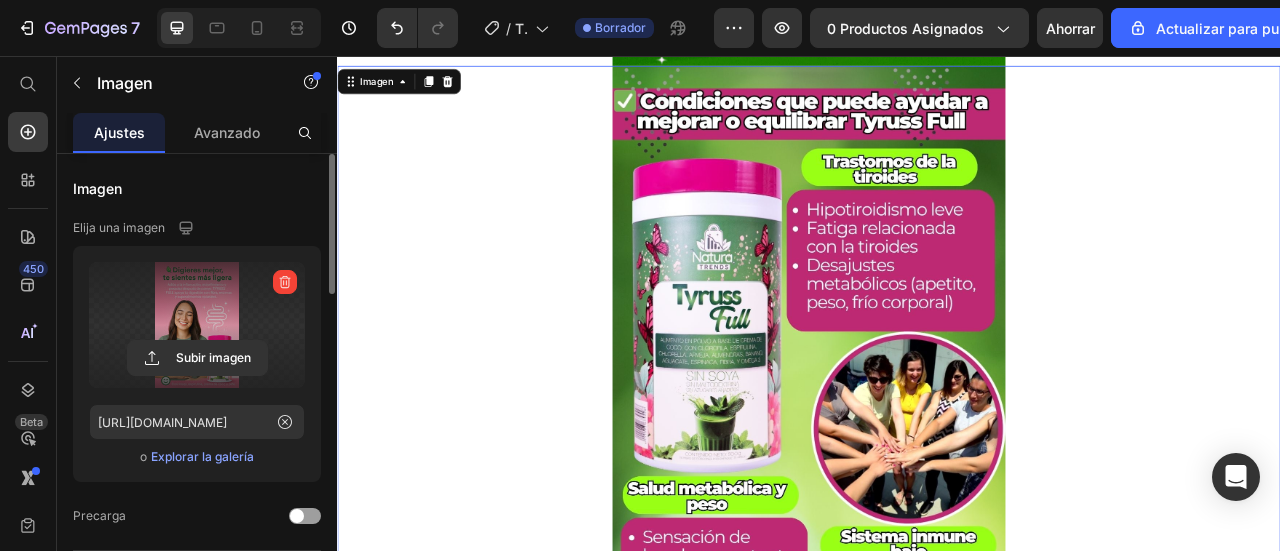 click at bounding box center (937, 510) 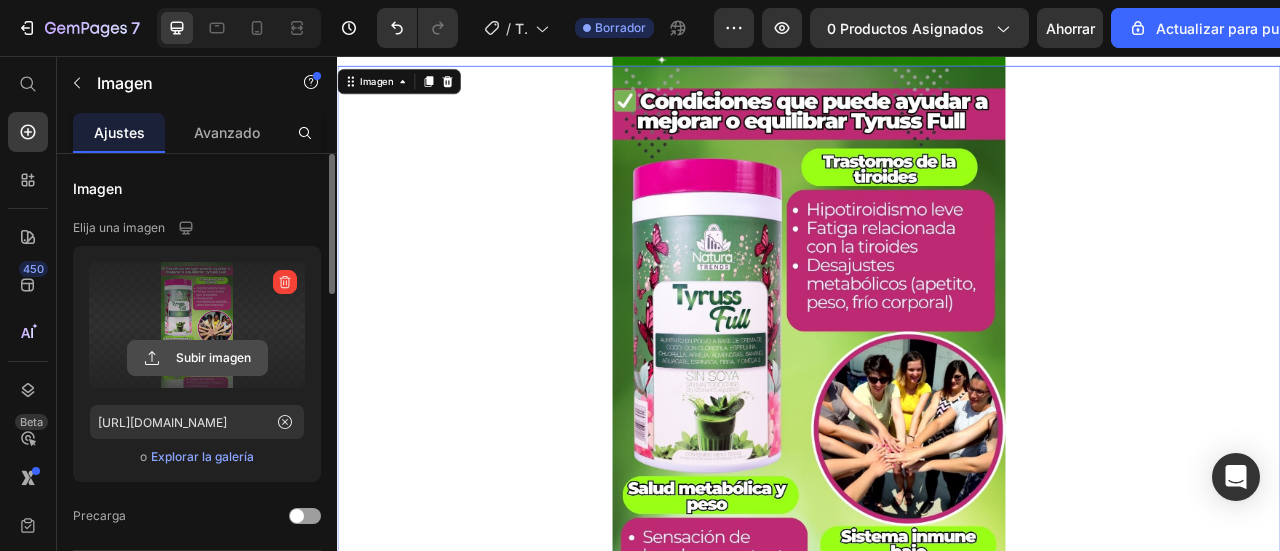 click 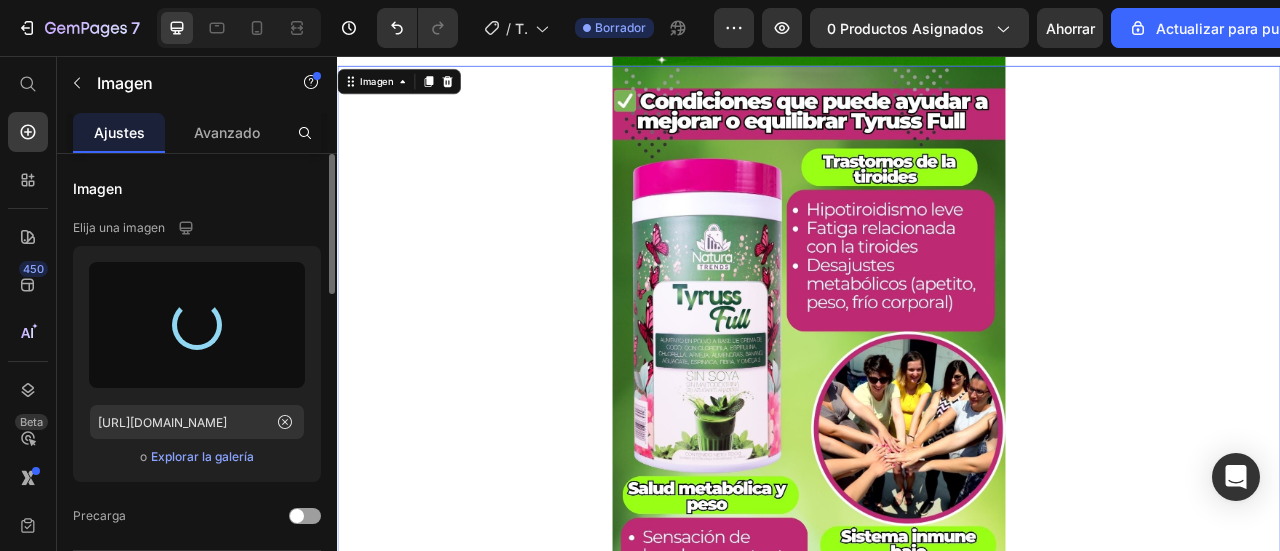 type on "https://cdn.shopify.com/s/files/1/0620/6681/9114/files/gempages_525760778259662047-f7bd952e-163d-4ccd-8cbd-7ad9aa567e33.webp" 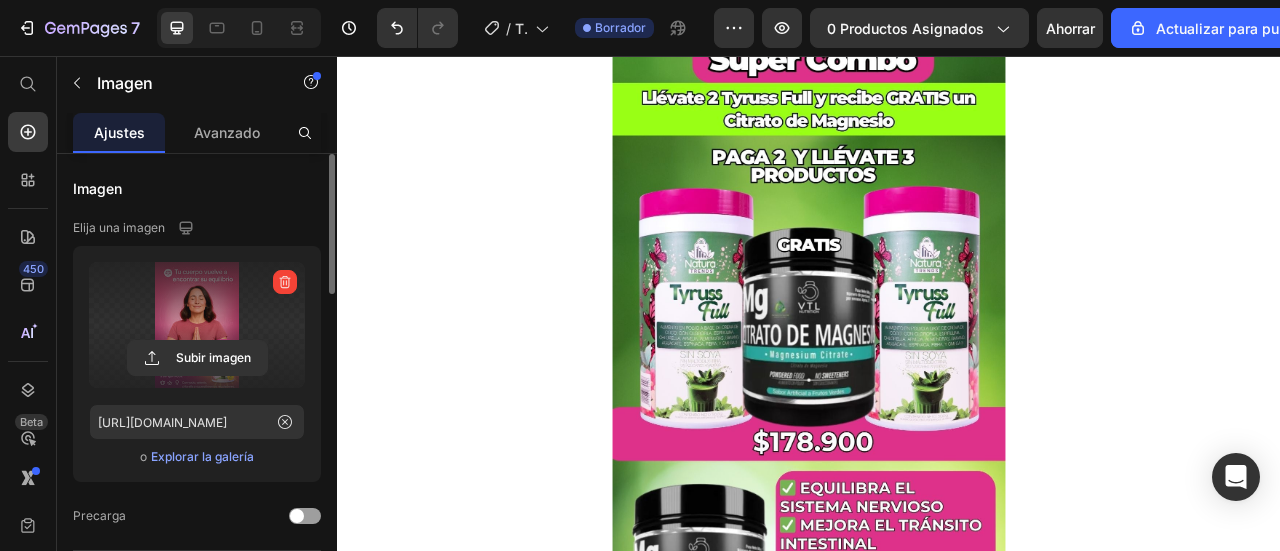 scroll, scrollTop: 4900, scrollLeft: 0, axis: vertical 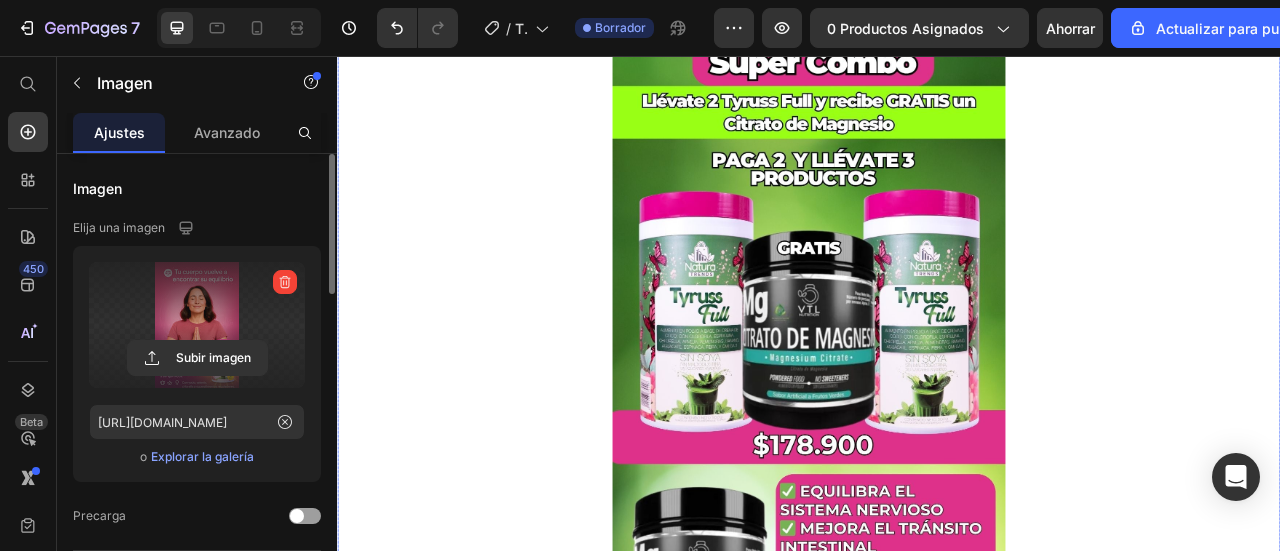click at bounding box center [937, 460] 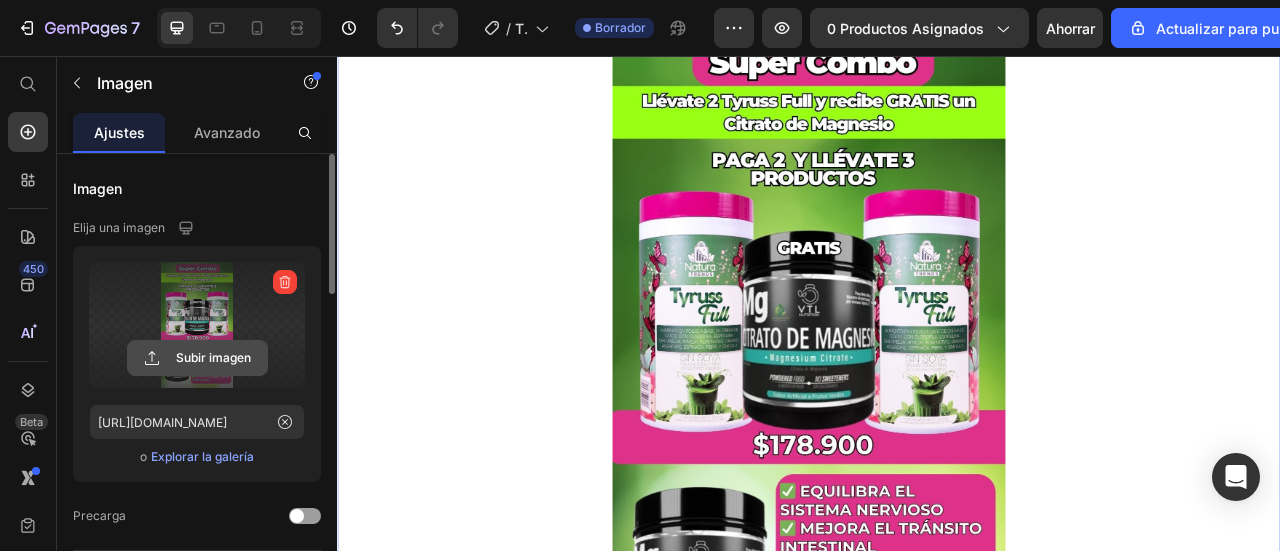 click 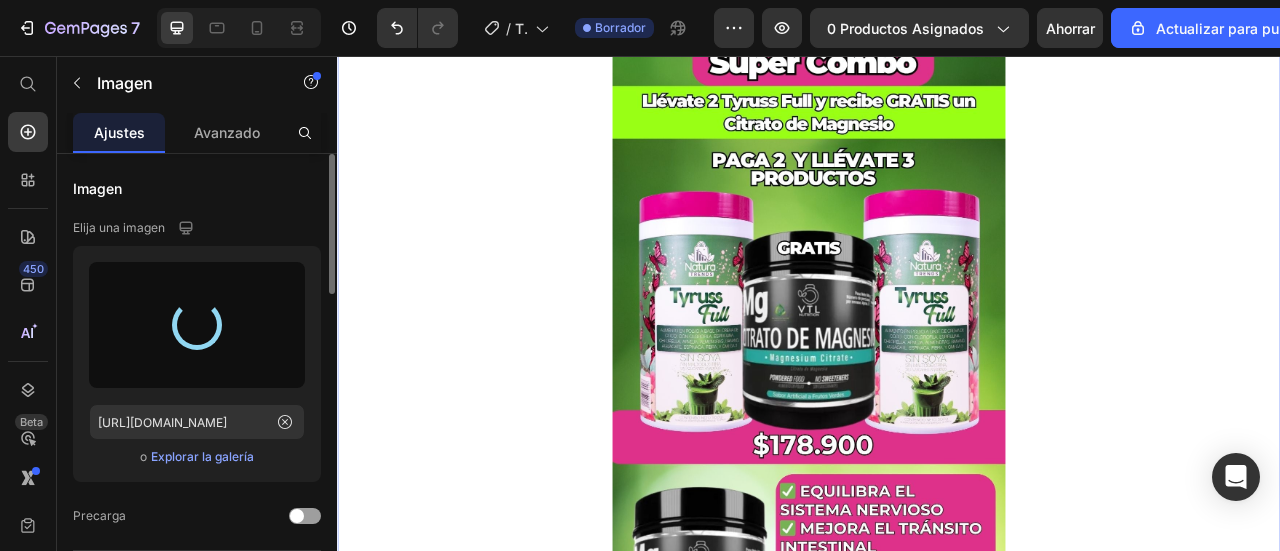 type on "https://cdn.shopify.com/s/files/1/0620/6681/9114/files/gempages_525760778259662047-65591ea5-5615-4a51-a4d9-85b02d83febf.webp" 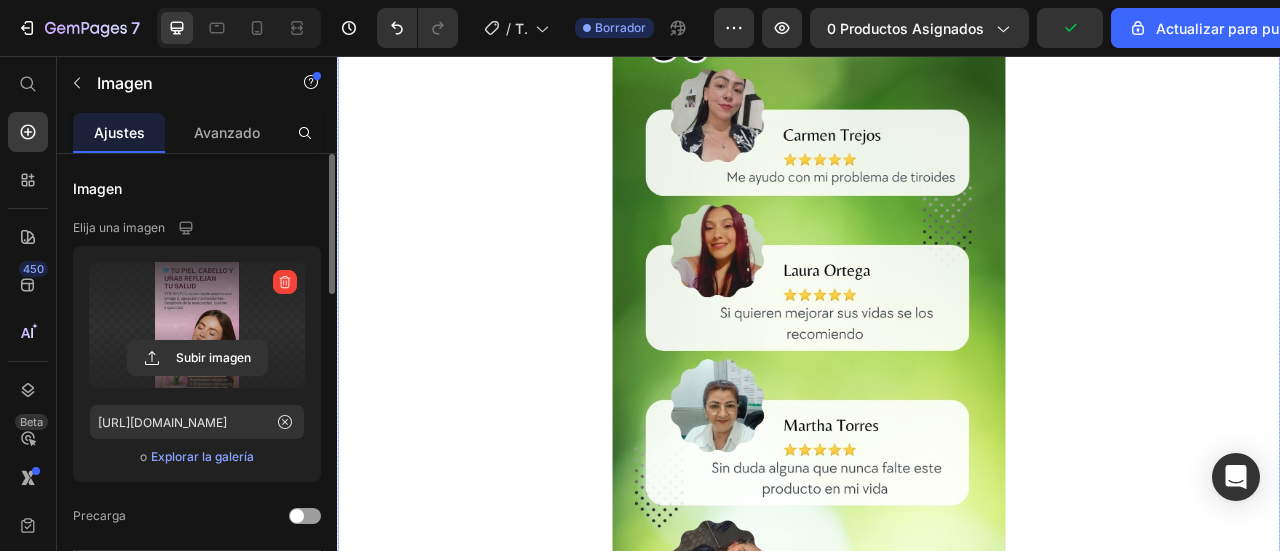 scroll, scrollTop: 5500, scrollLeft: 0, axis: vertical 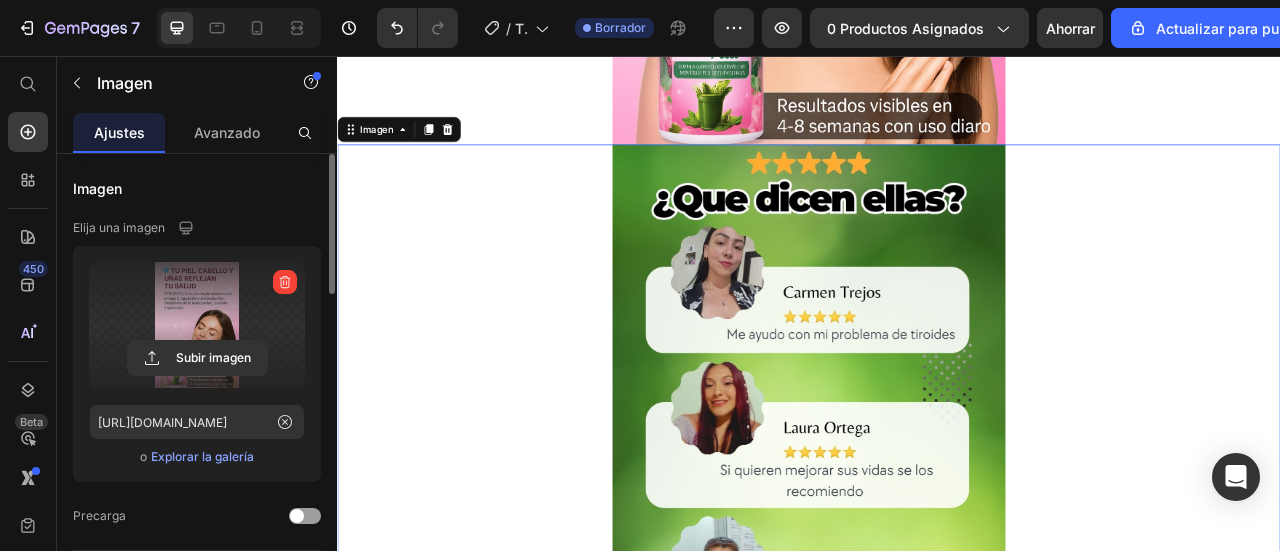 click at bounding box center [937, 610] 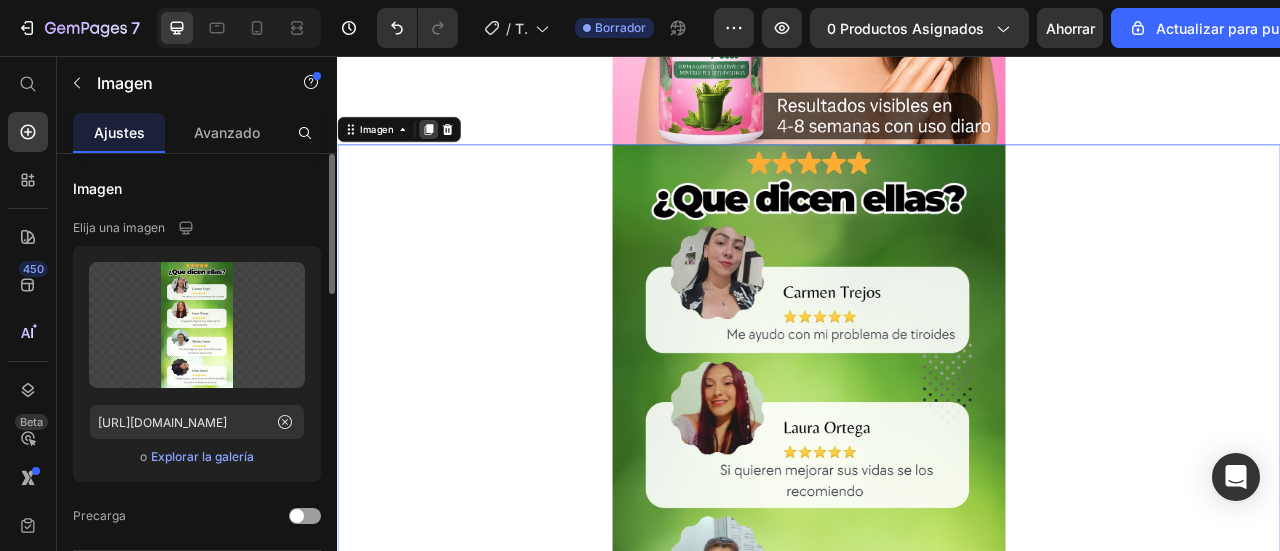 click 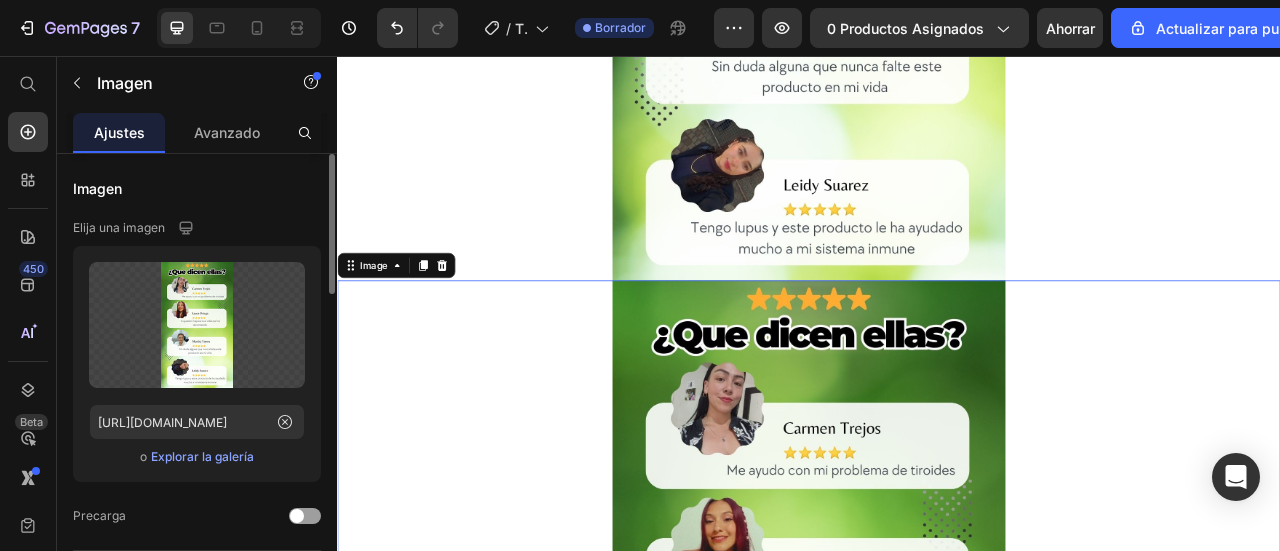 scroll, scrollTop: 6325, scrollLeft: 0, axis: vertical 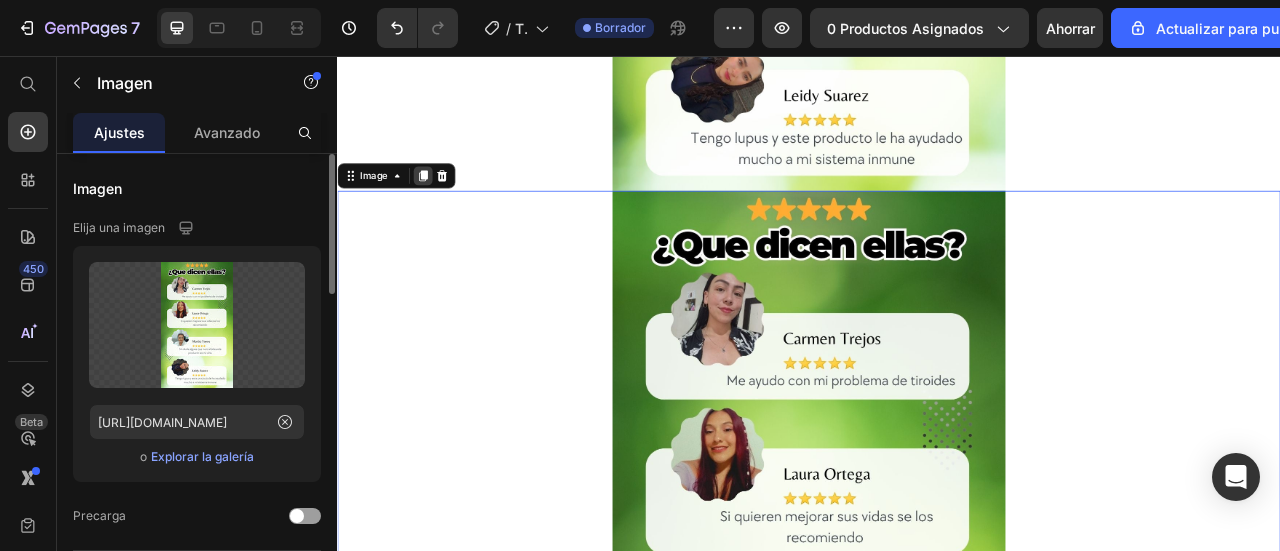 click 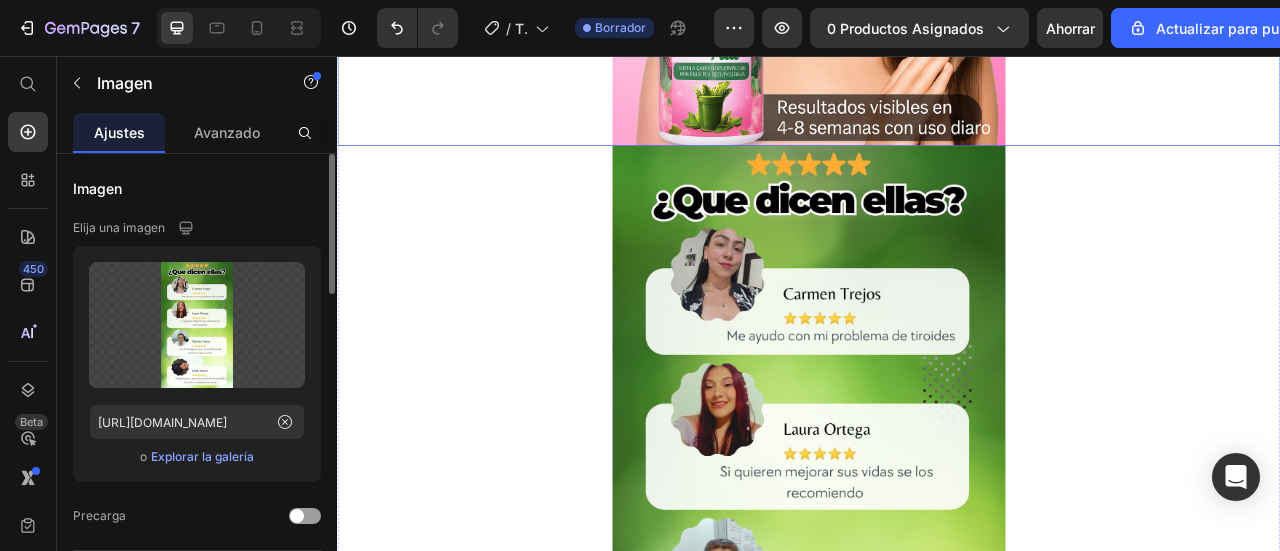 scroll, scrollTop: 5509, scrollLeft: 0, axis: vertical 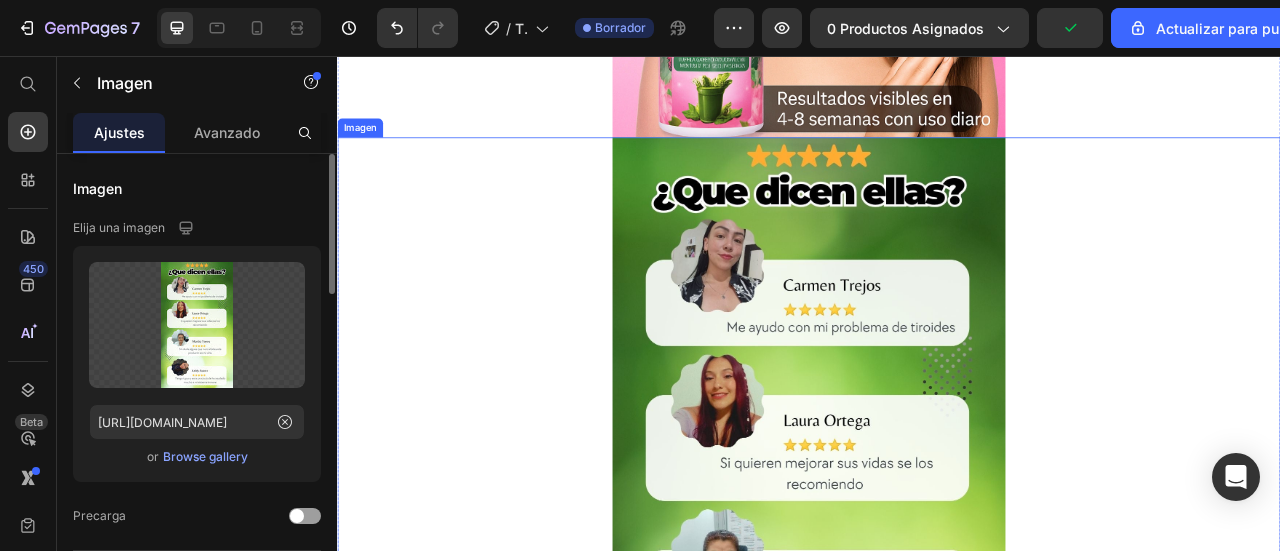 click at bounding box center [937, 601] 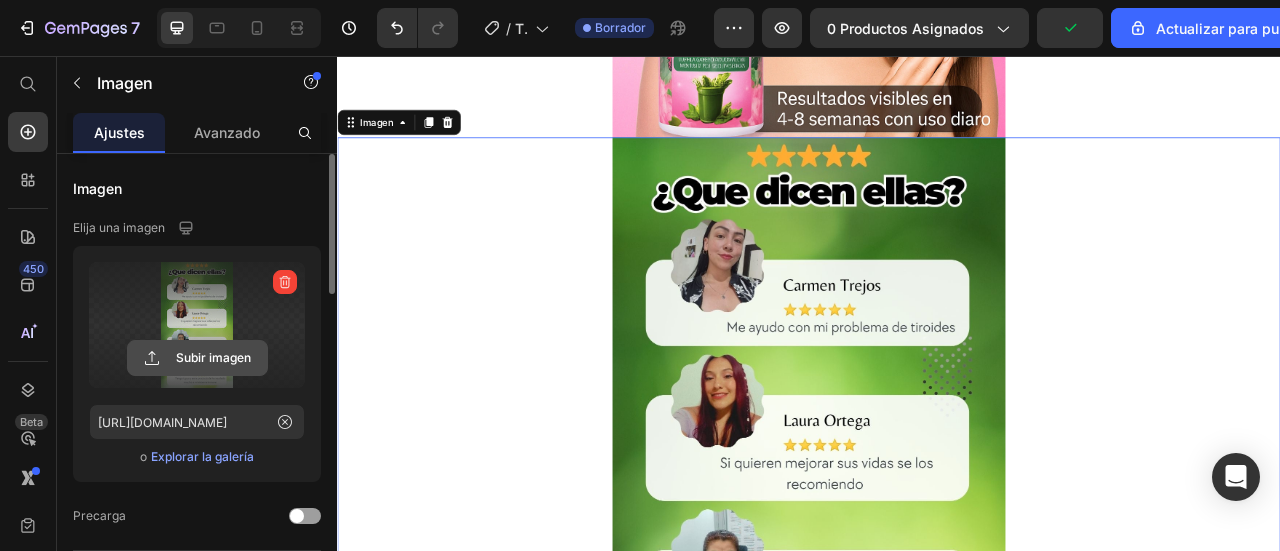 click 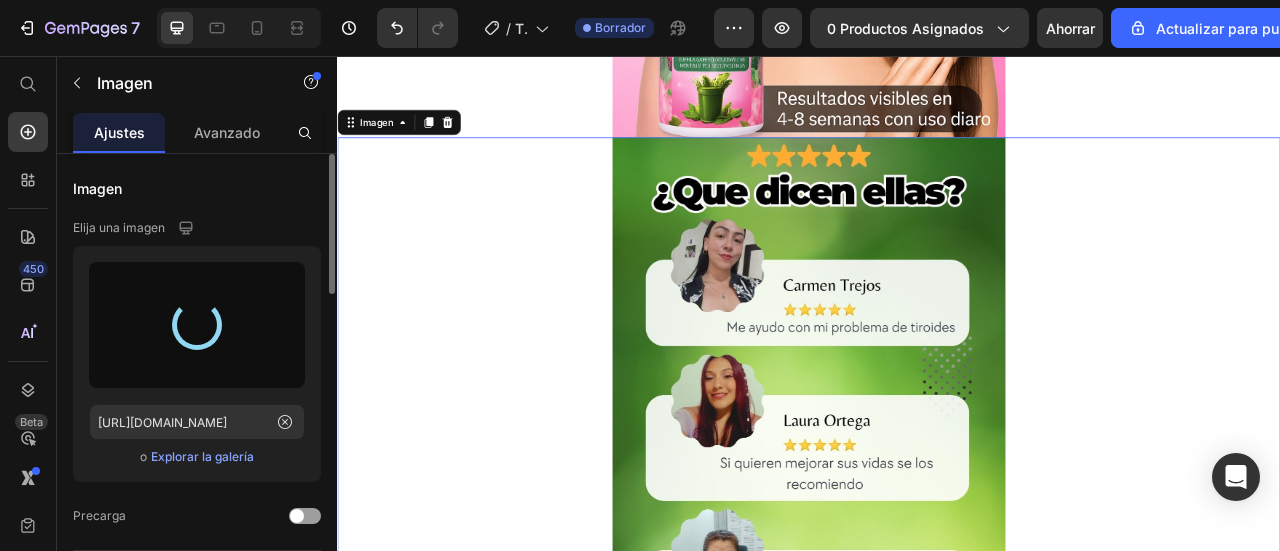 type on "https://cdn.shopify.com/s/files/1/0620/6681/9114/files/gempages_525760778259662047-a45388cc-b34e-45c6-8b66-dfdfacca1c67.webp" 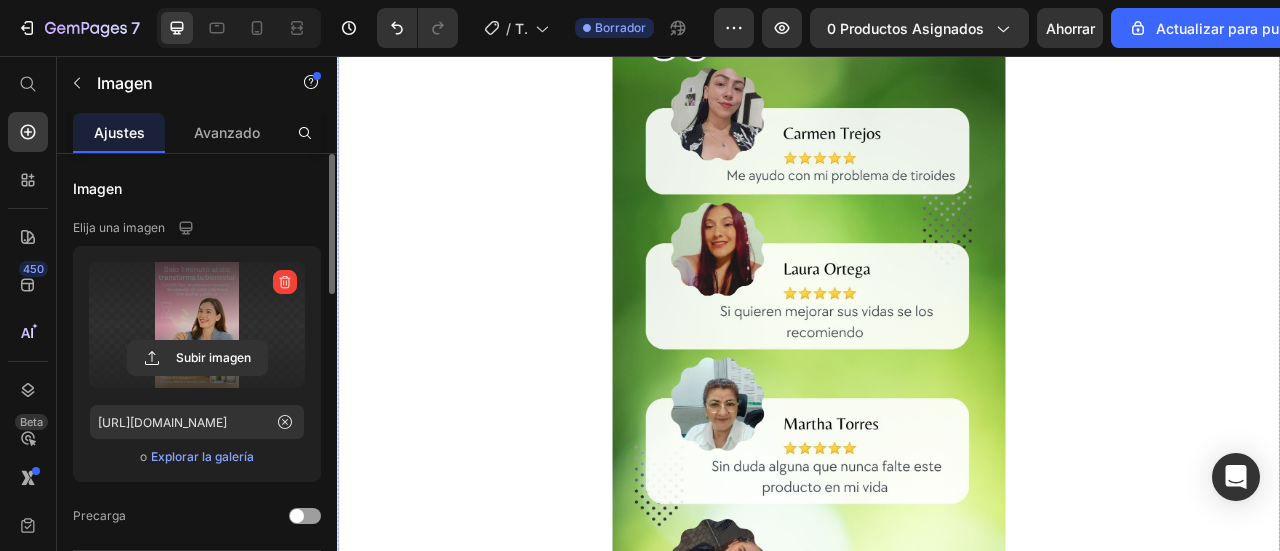 scroll, scrollTop: 6309, scrollLeft: 0, axis: vertical 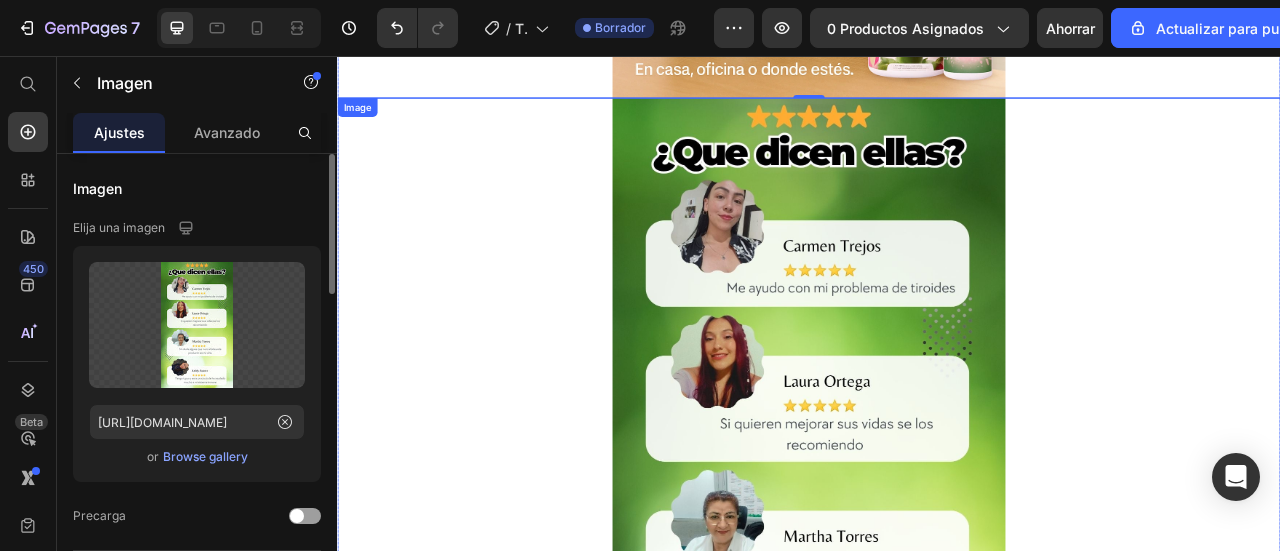 click at bounding box center (937, 551) 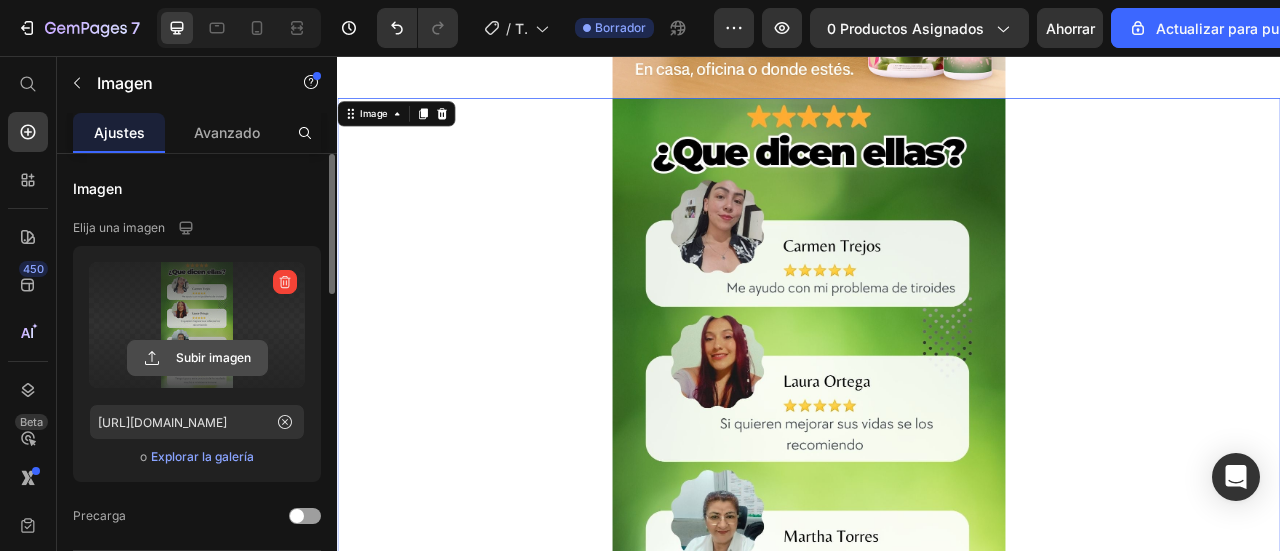 click 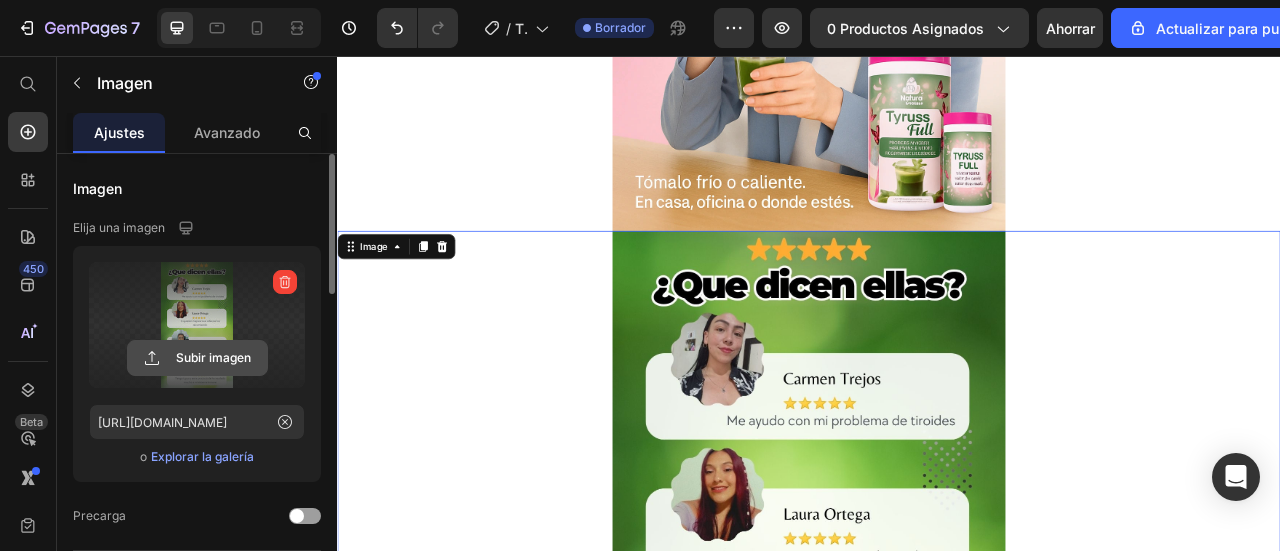 scroll, scrollTop: 6109, scrollLeft: 0, axis: vertical 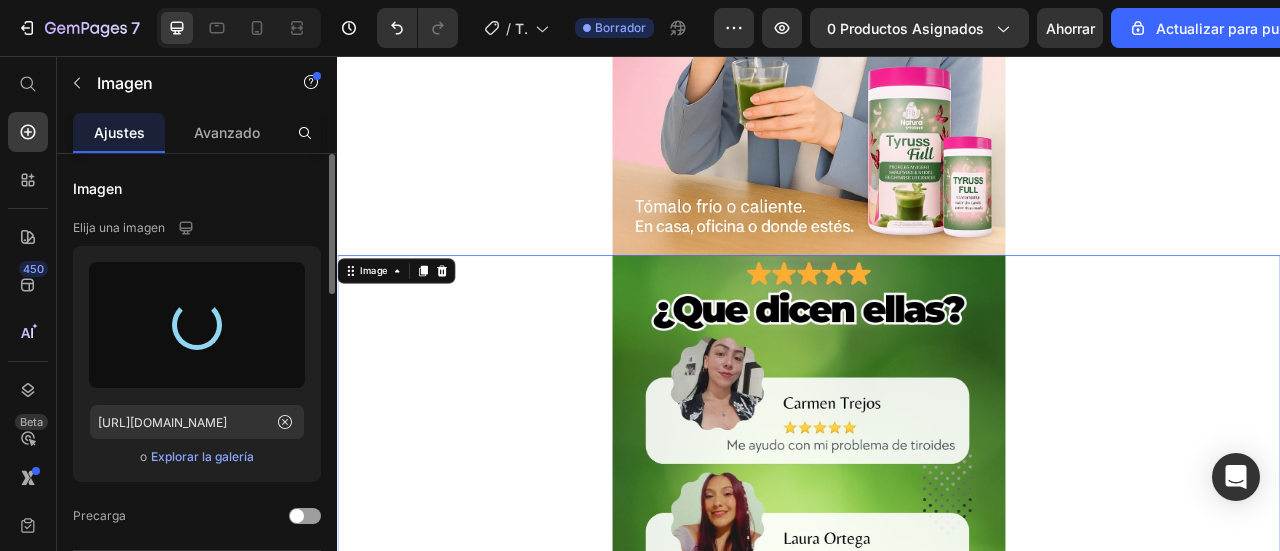type on "https://cdn.shopify.com/s/files/1/0620/6681/9114/files/gempages_525760778259662047-6772678f-68e8-494b-af5f-b72155ba773c.webp" 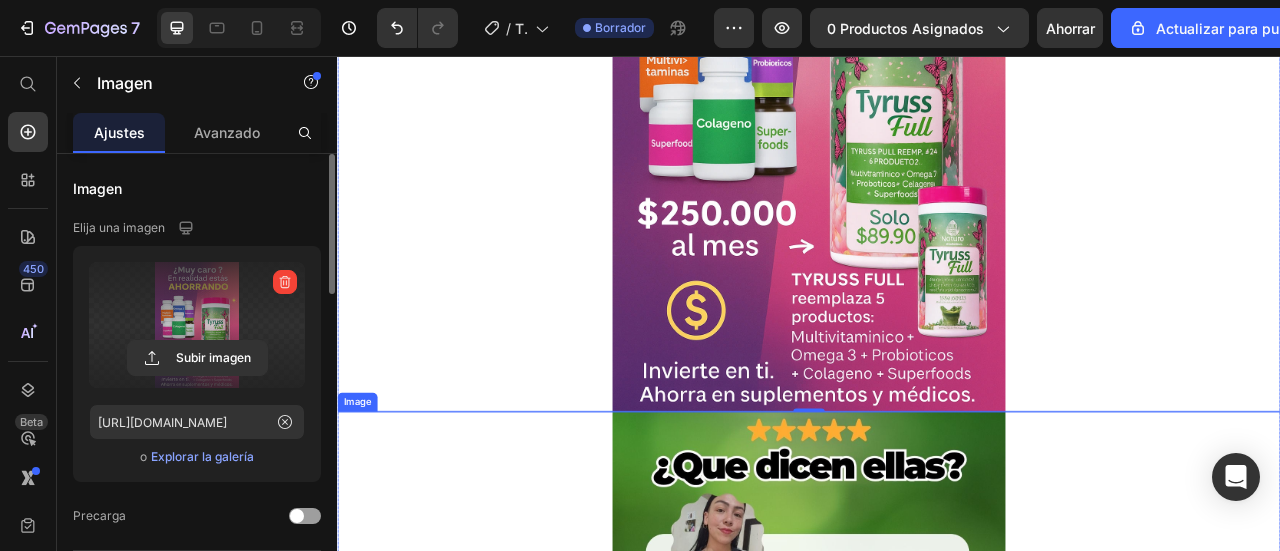 scroll, scrollTop: 6900, scrollLeft: 0, axis: vertical 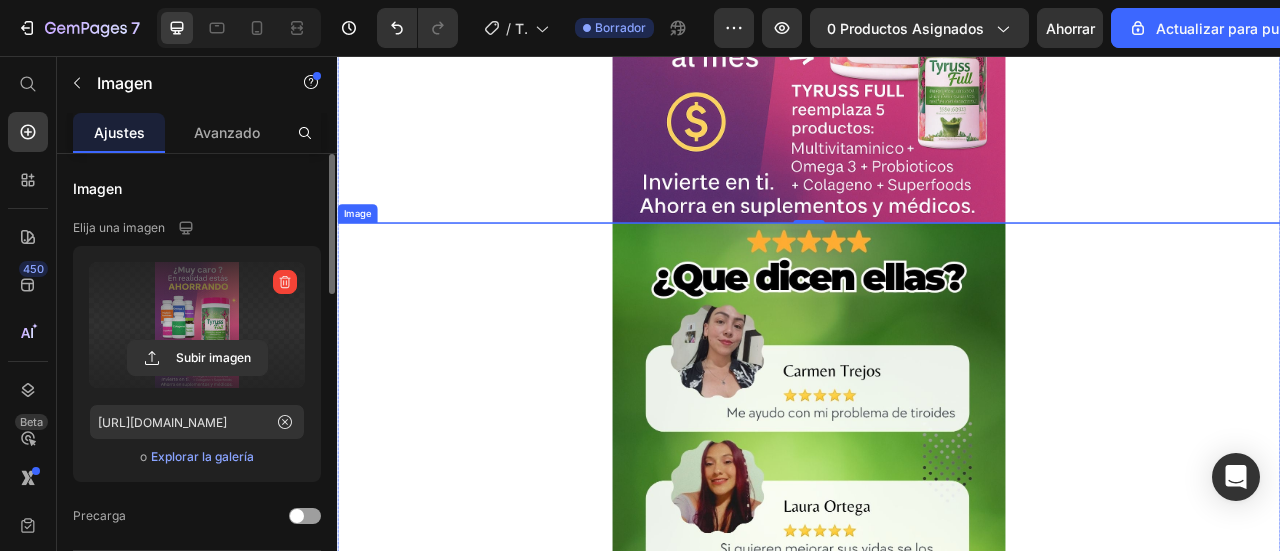 click at bounding box center (937, 710) 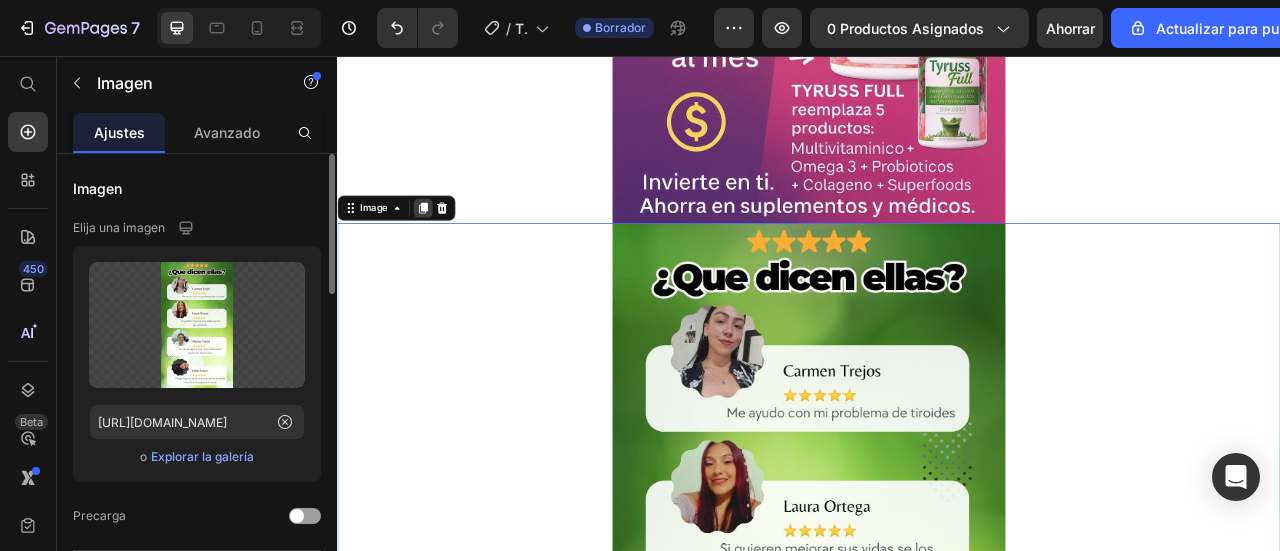 click 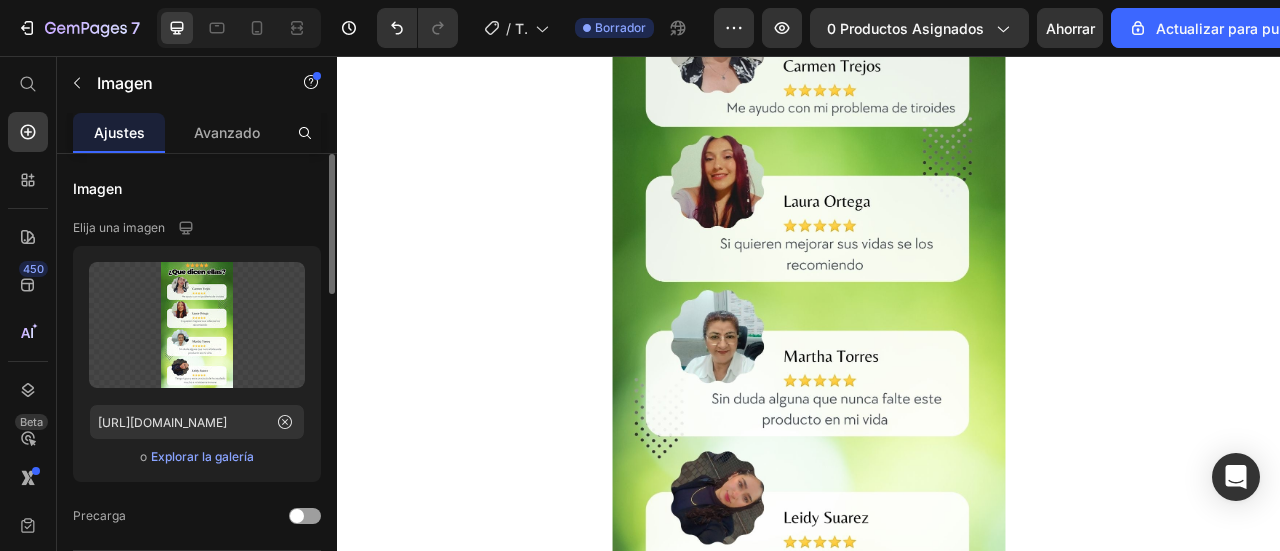 scroll, scrollTop: 6988, scrollLeft: 0, axis: vertical 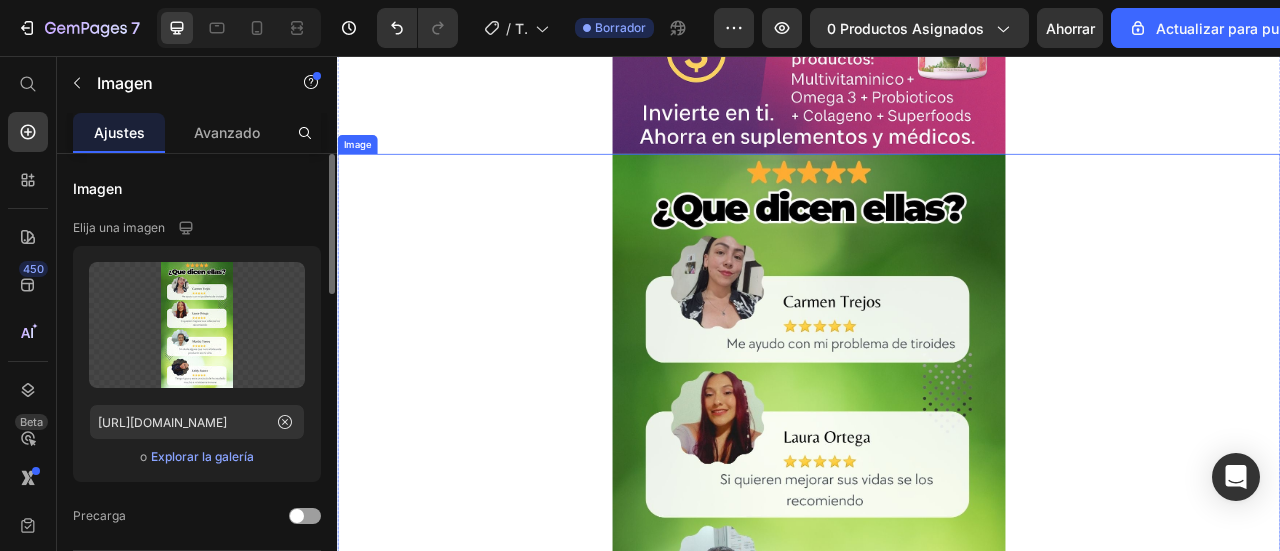 click at bounding box center [937, 622] 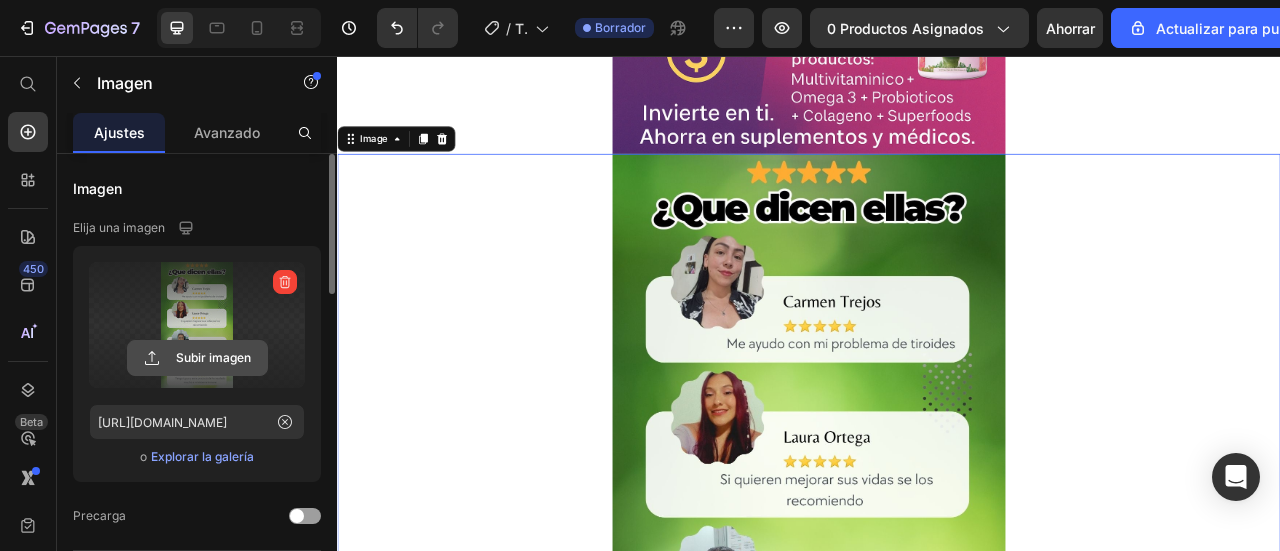 click 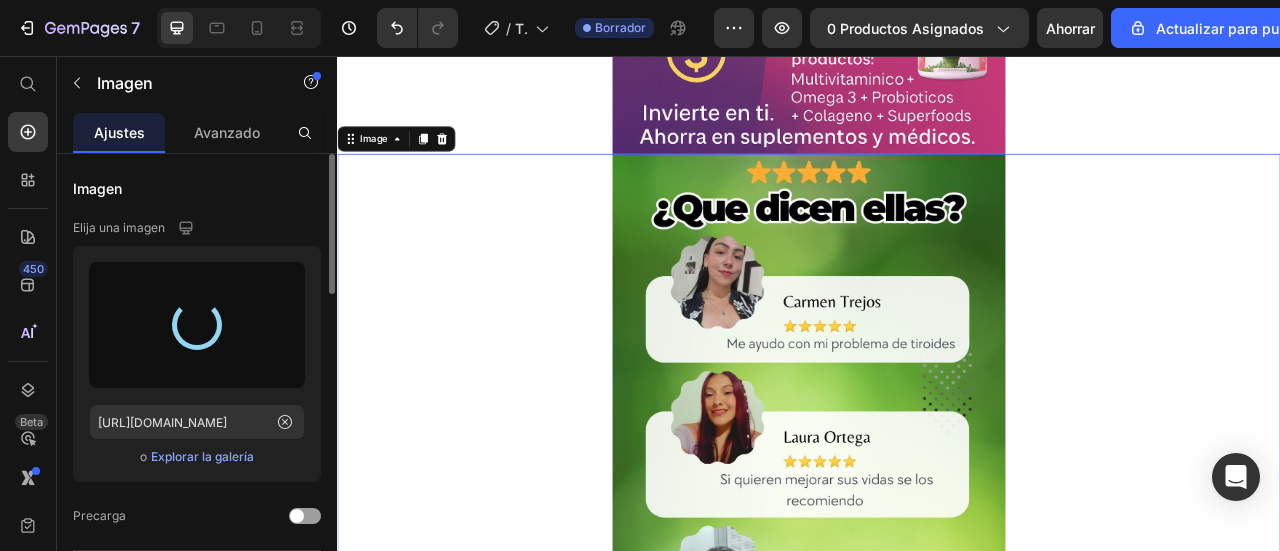 type on "https://cdn.shopify.com/s/files/1/0620/6681/9114/files/gempages_525760778259662047-674dcead-4a7e-4bec-bd8f-5f1c2ed75dc5.webp" 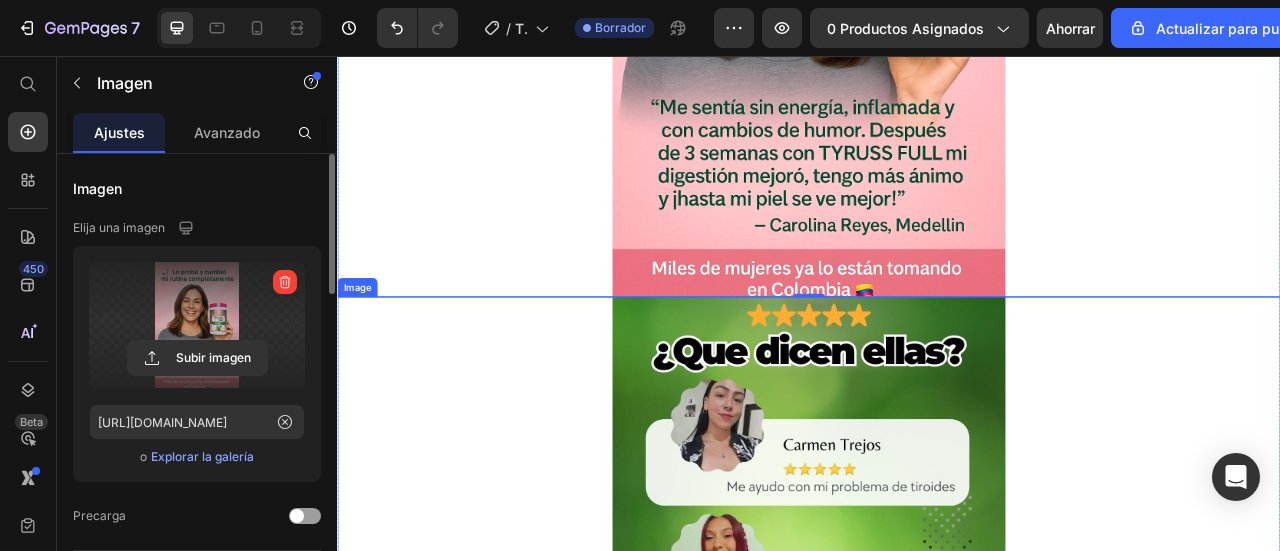 scroll, scrollTop: 7554, scrollLeft: 0, axis: vertical 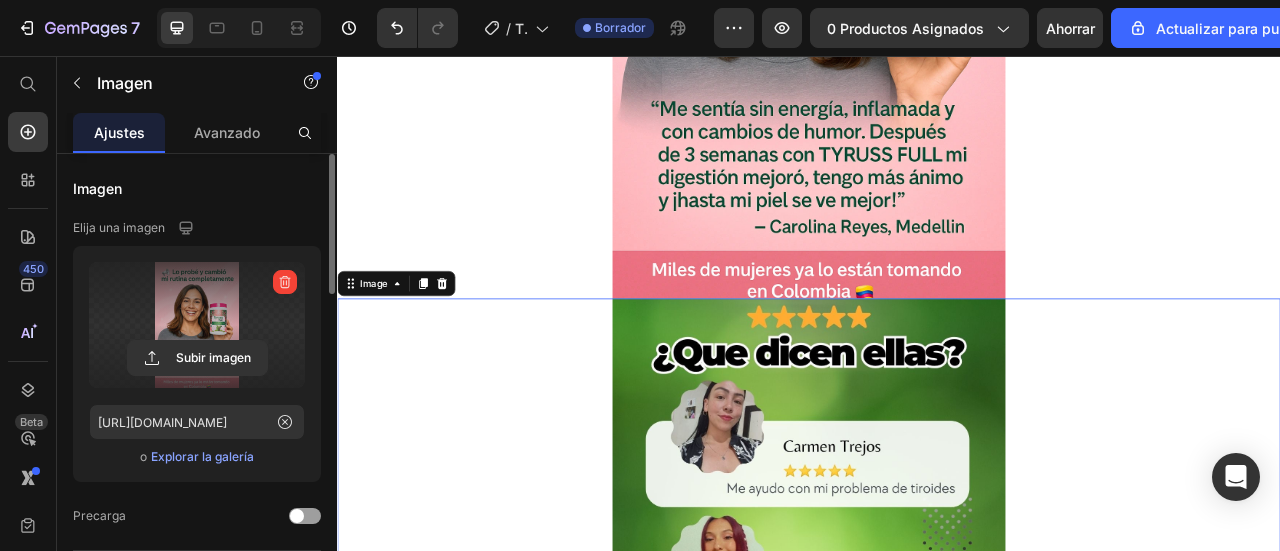 click at bounding box center (937, 806) 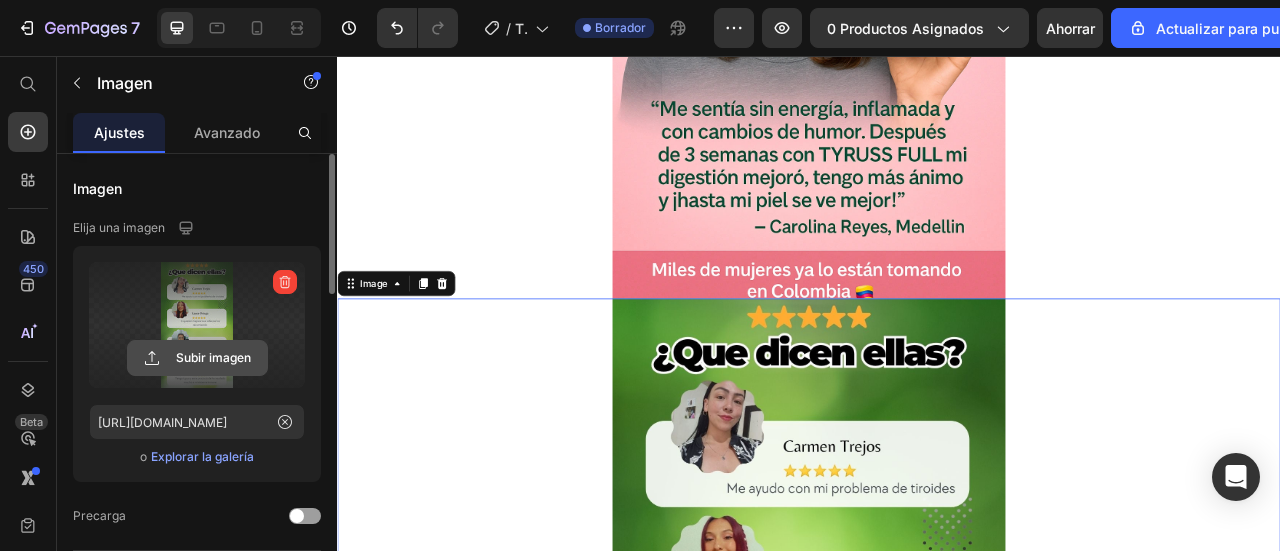 click 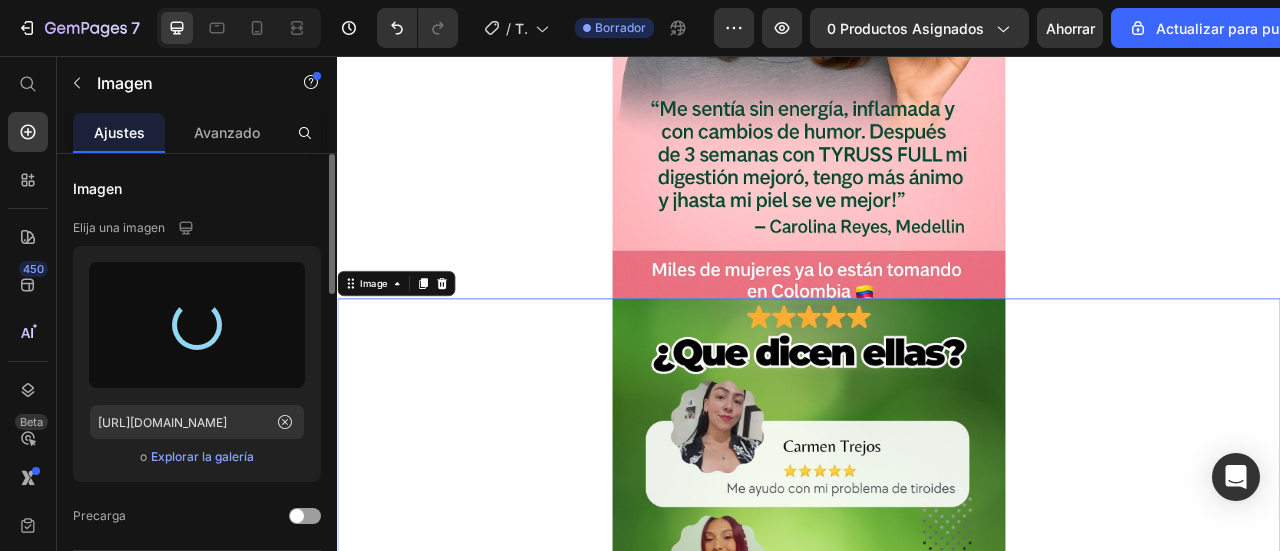 type on "https://cdn.shopify.com/s/files/1/0620/6681/9114/files/gempages_525760778259662047-5274adfd-e705-4f17-8e05-394d47e9e245.webp" 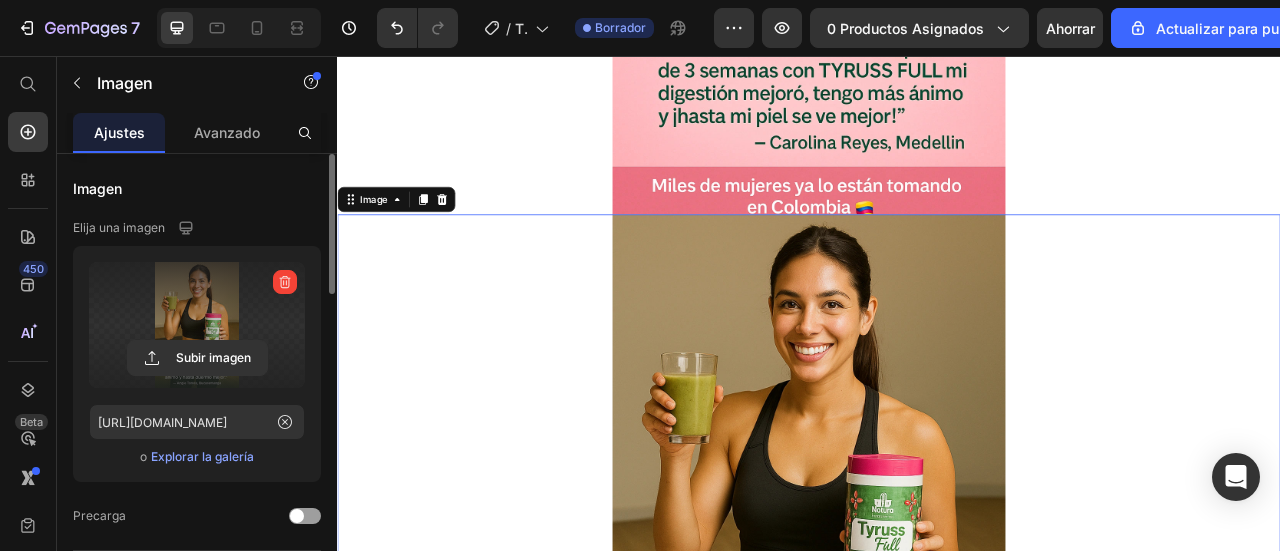 scroll, scrollTop: 7654, scrollLeft: 0, axis: vertical 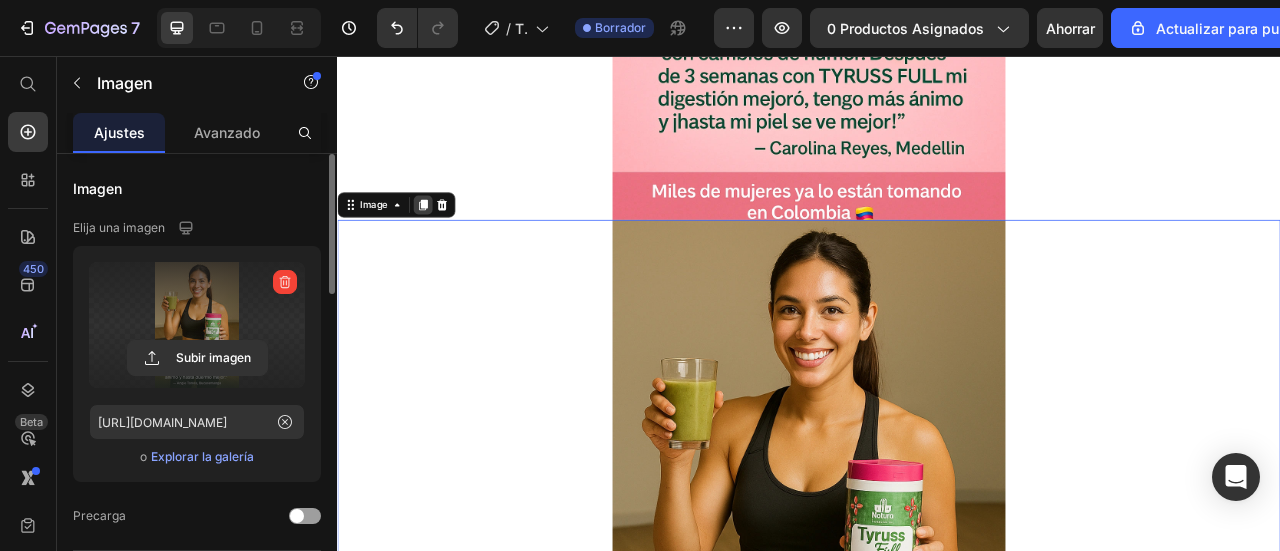 click 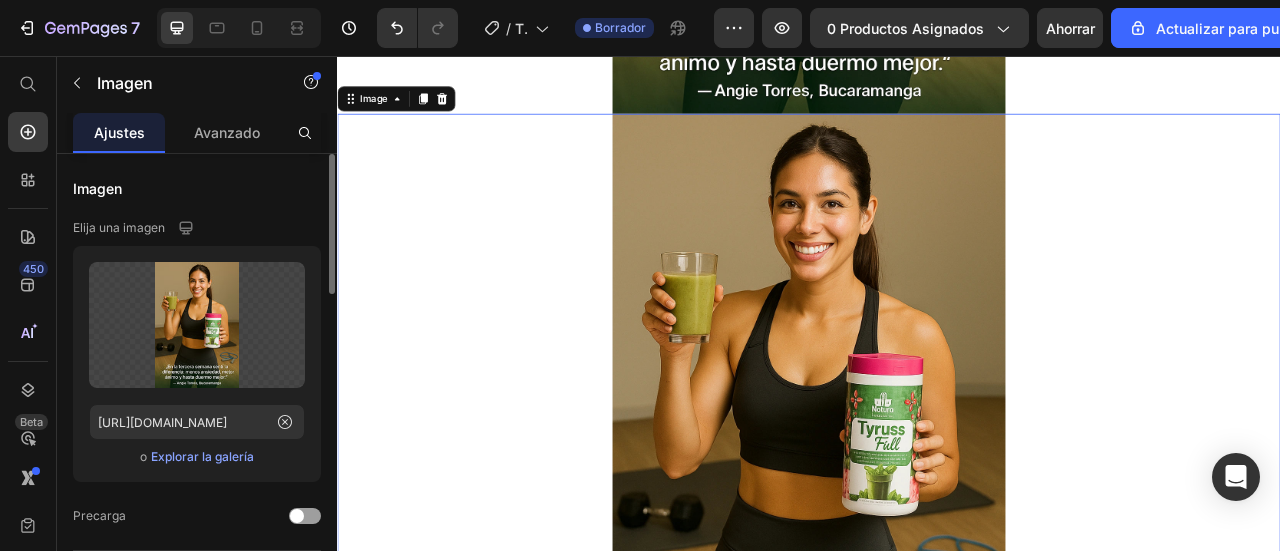 scroll, scrollTop: 8542, scrollLeft: 0, axis: vertical 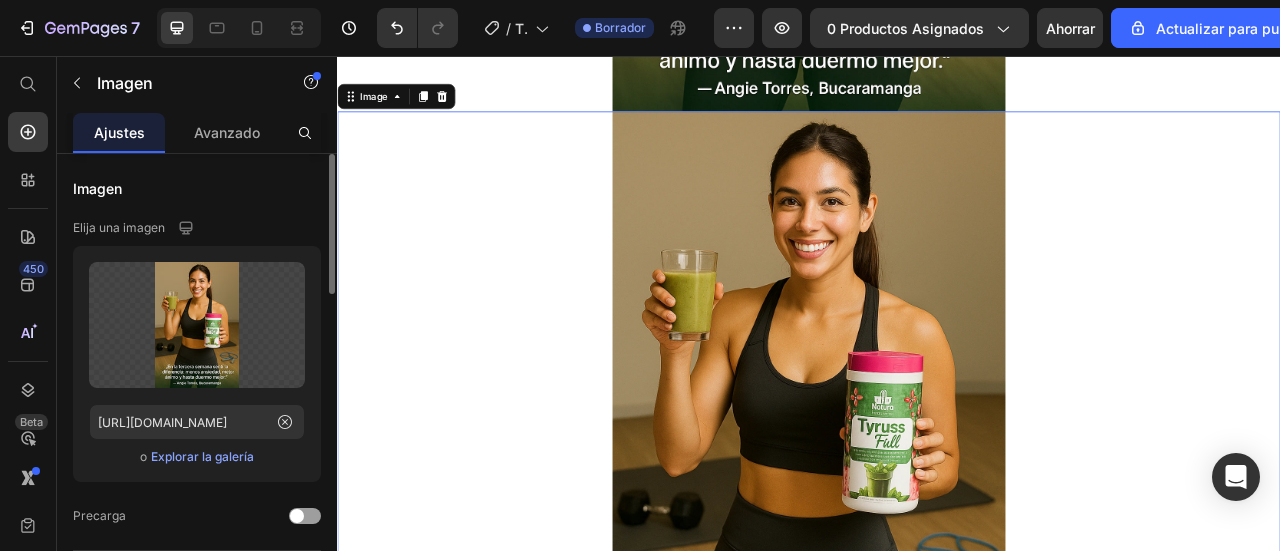 click at bounding box center [937, 501] 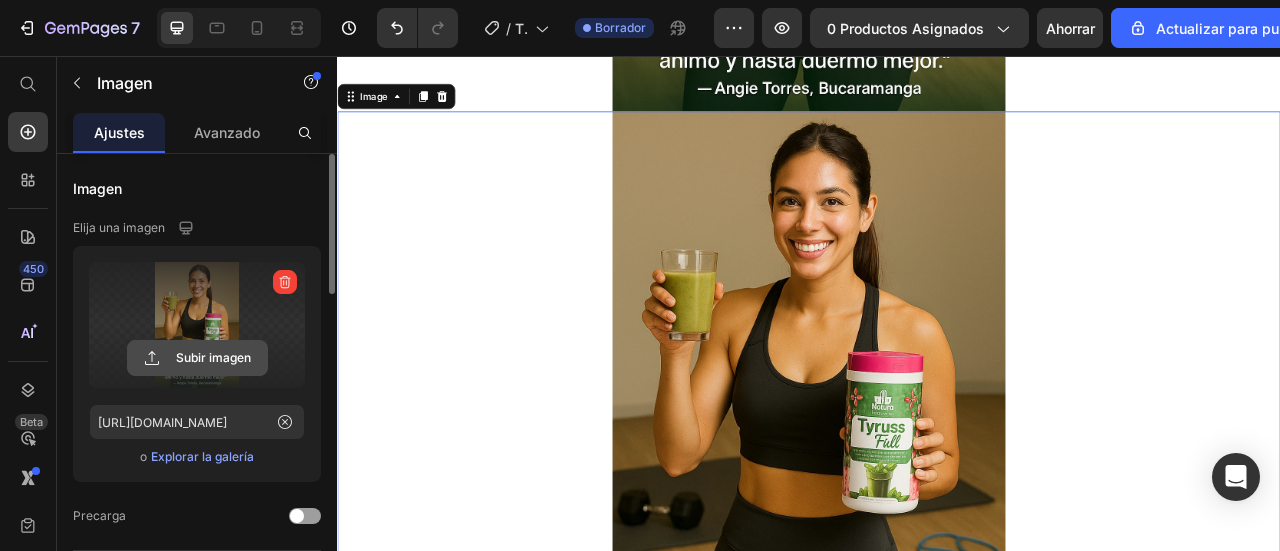 click 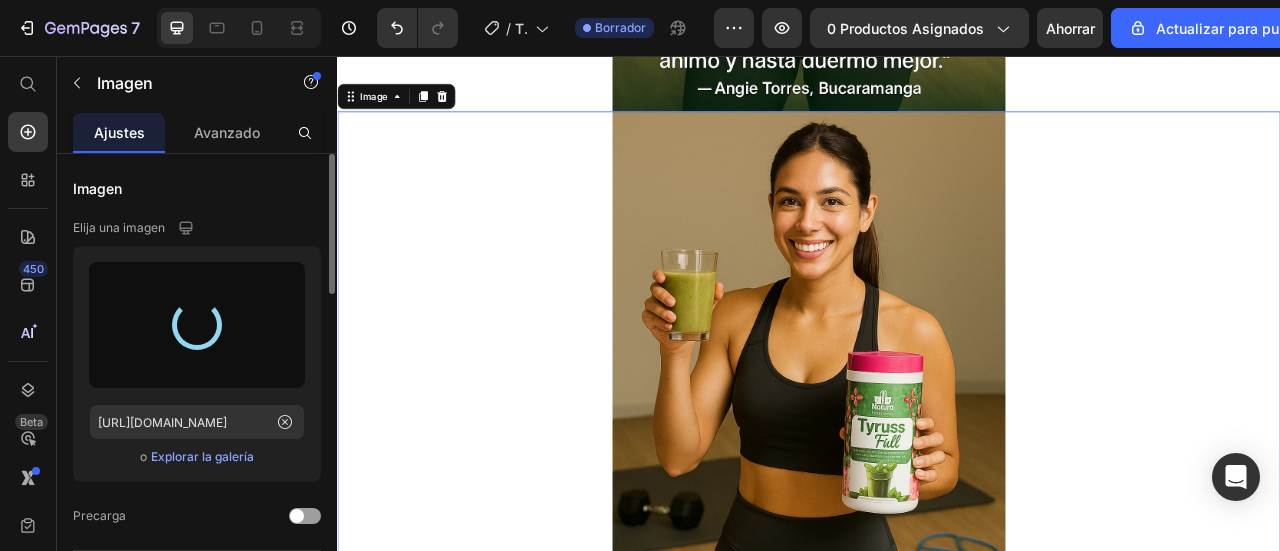 type on "https://cdn.shopify.com/s/files/1/0620/6681/9114/files/gempages_525760778259662047-403afb47-2fde-4108-832d-c6e36d83e100.webp" 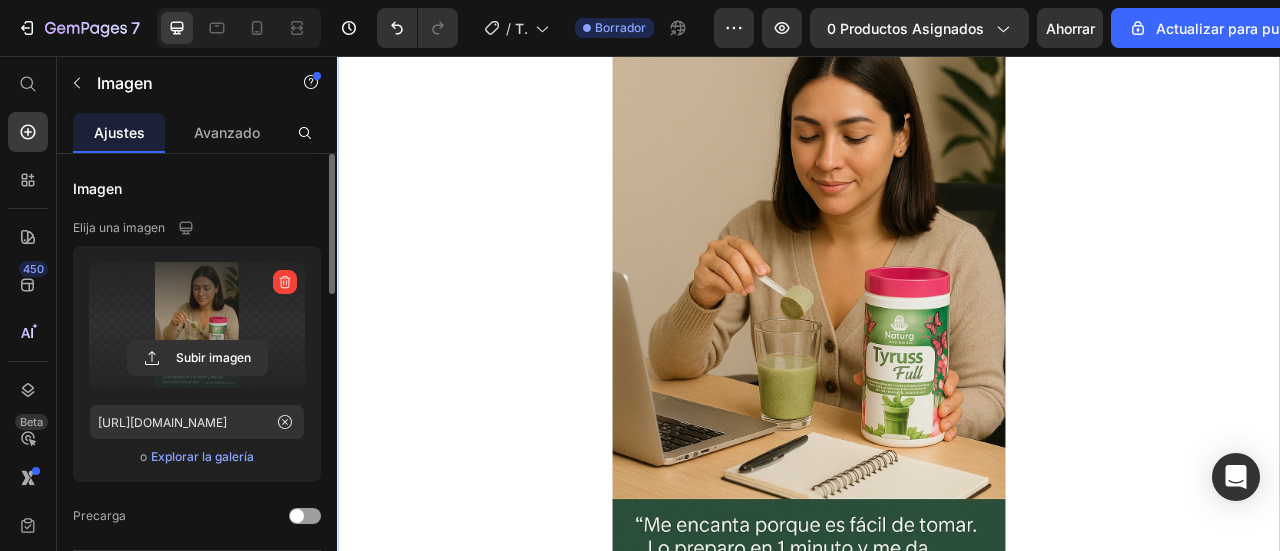 scroll, scrollTop: 8370, scrollLeft: 0, axis: vertical 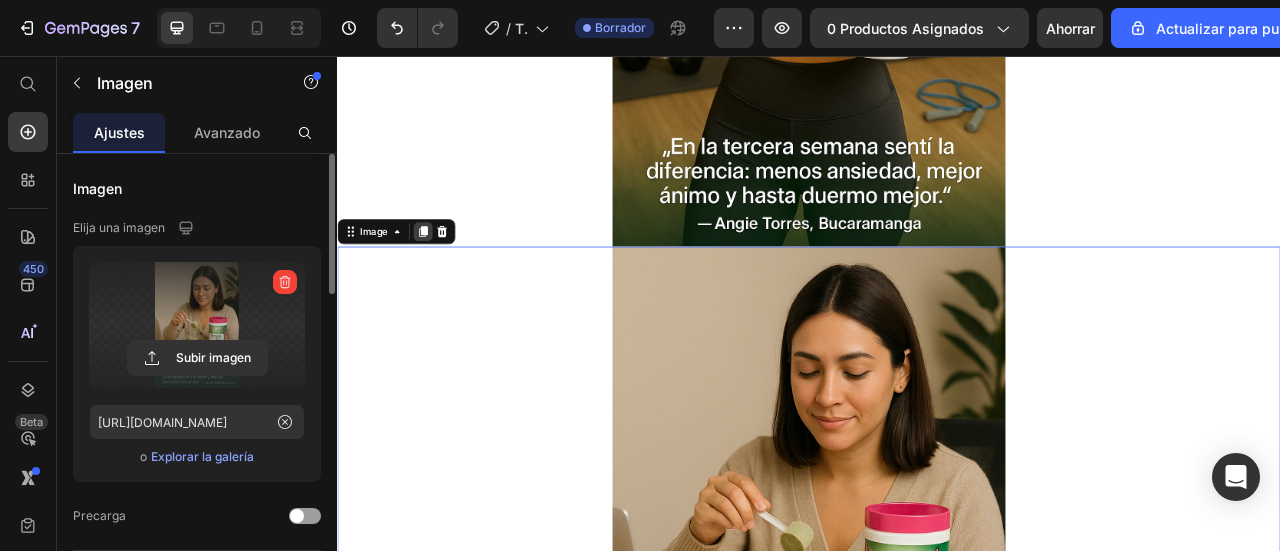 click 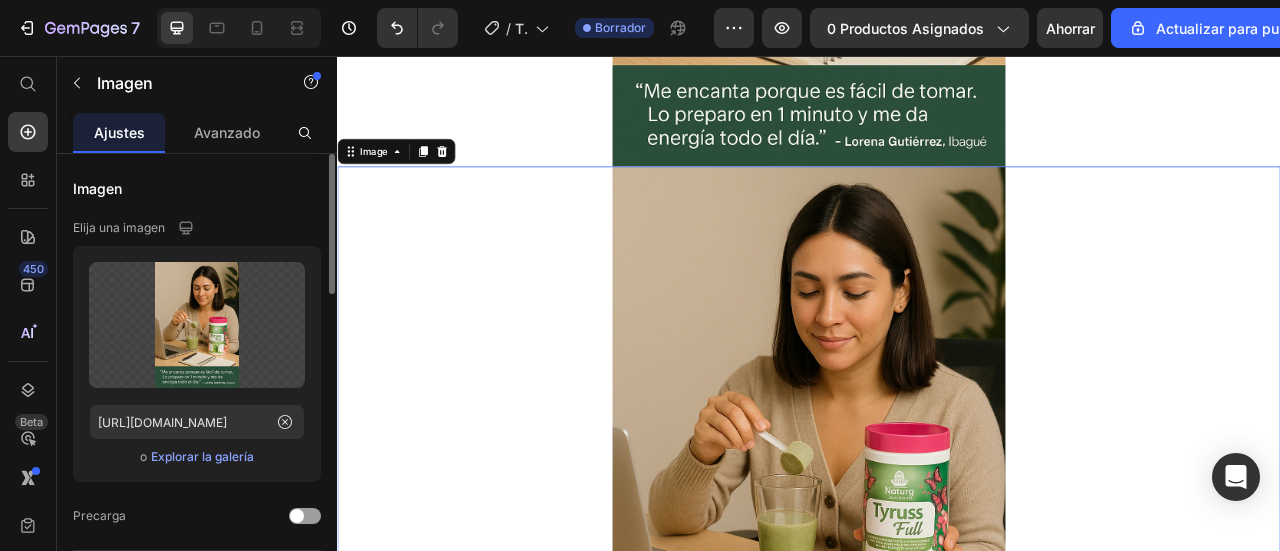 scroll, scrollTop: 9292, scrollLeft: 0, axis: vertical 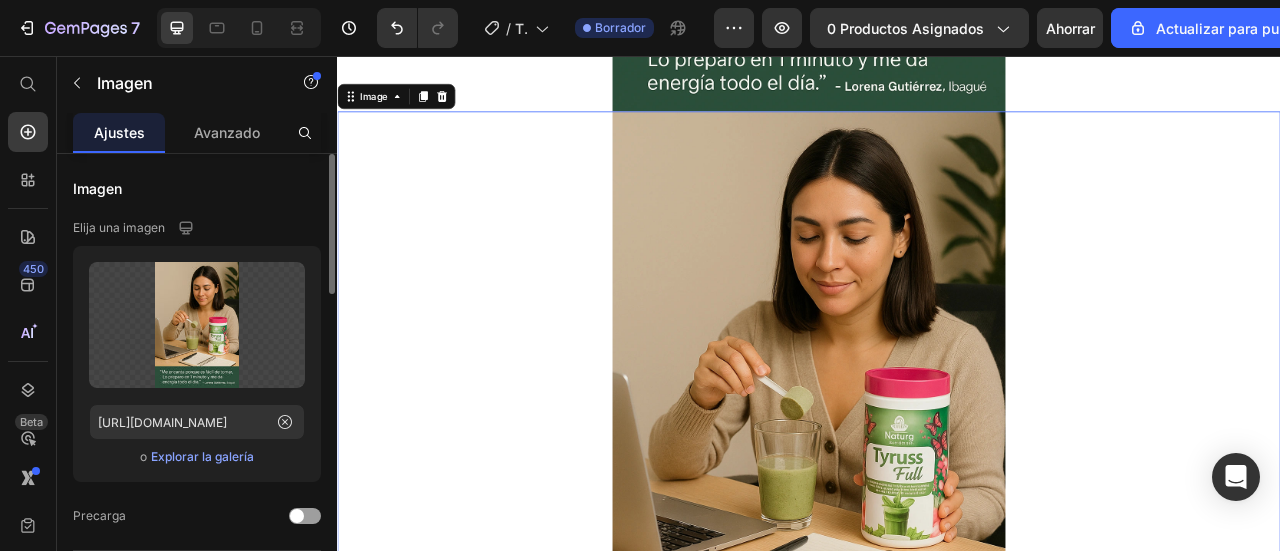 click at bounding box center [937, 501] 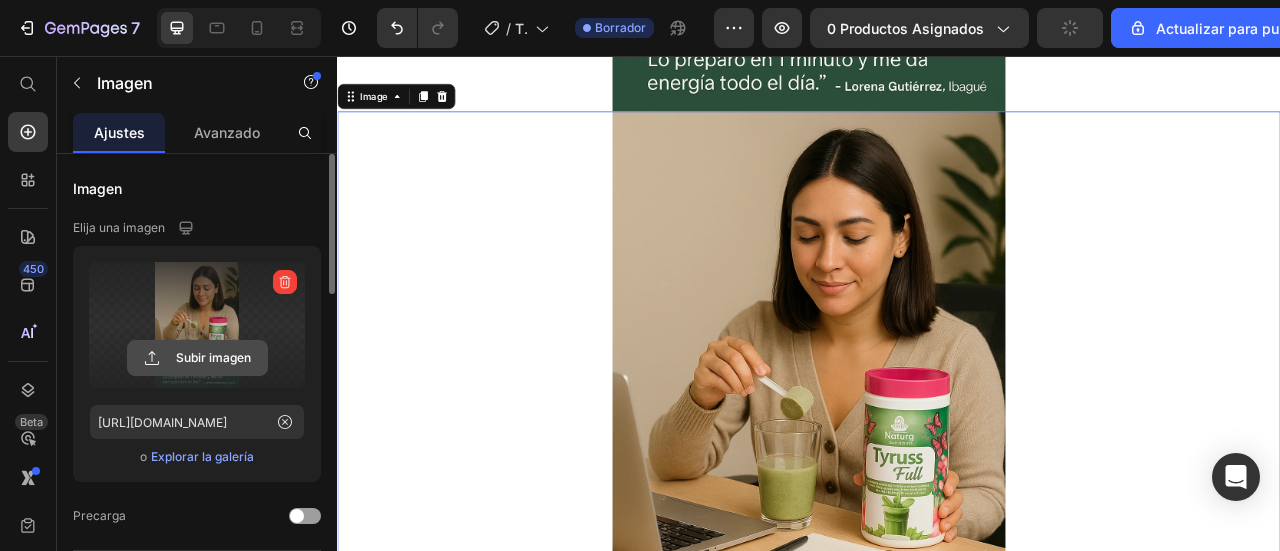 click 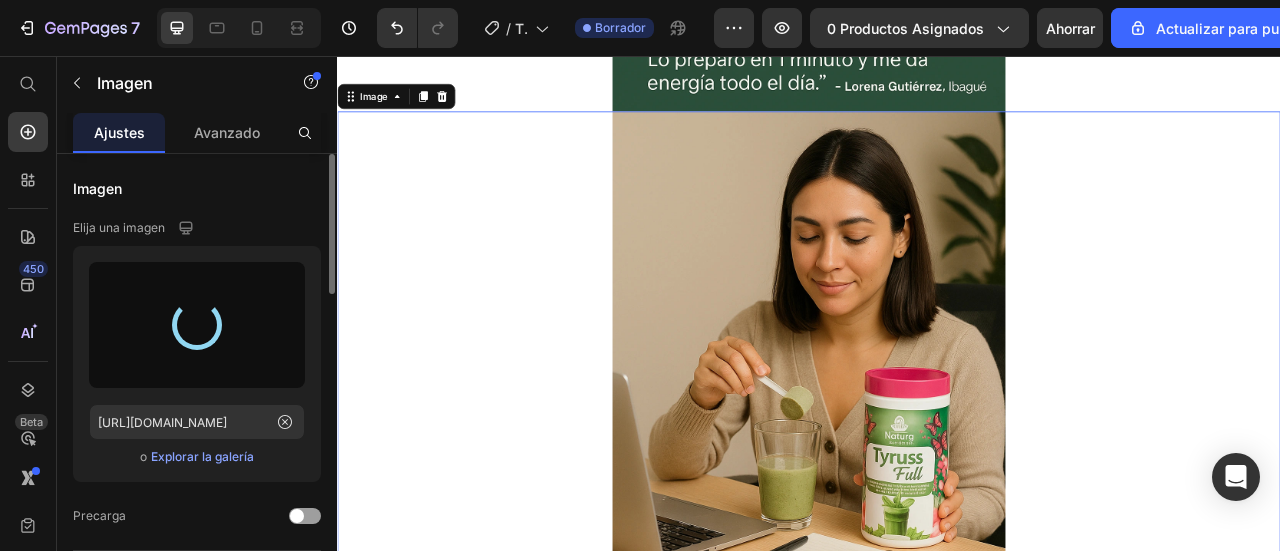 type on "https://cdn.shopify.com/s/files/1/0620/6681/9114/files/gempages_525760778259662047-51ac6153-987d-4432-8038-96d8e9f6fe7c.webp" 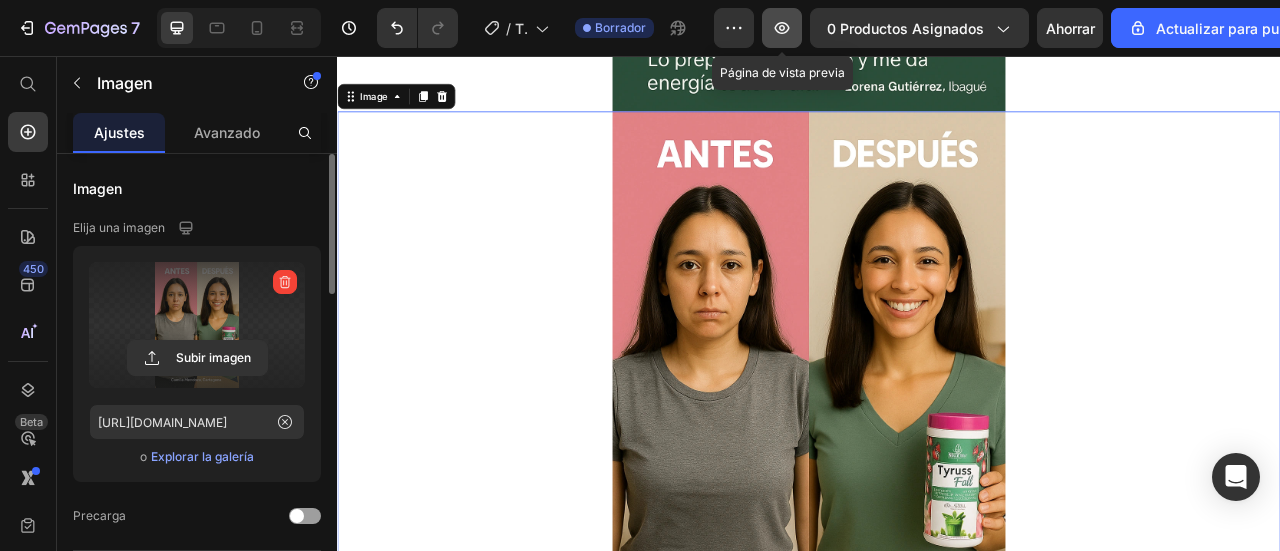 click 